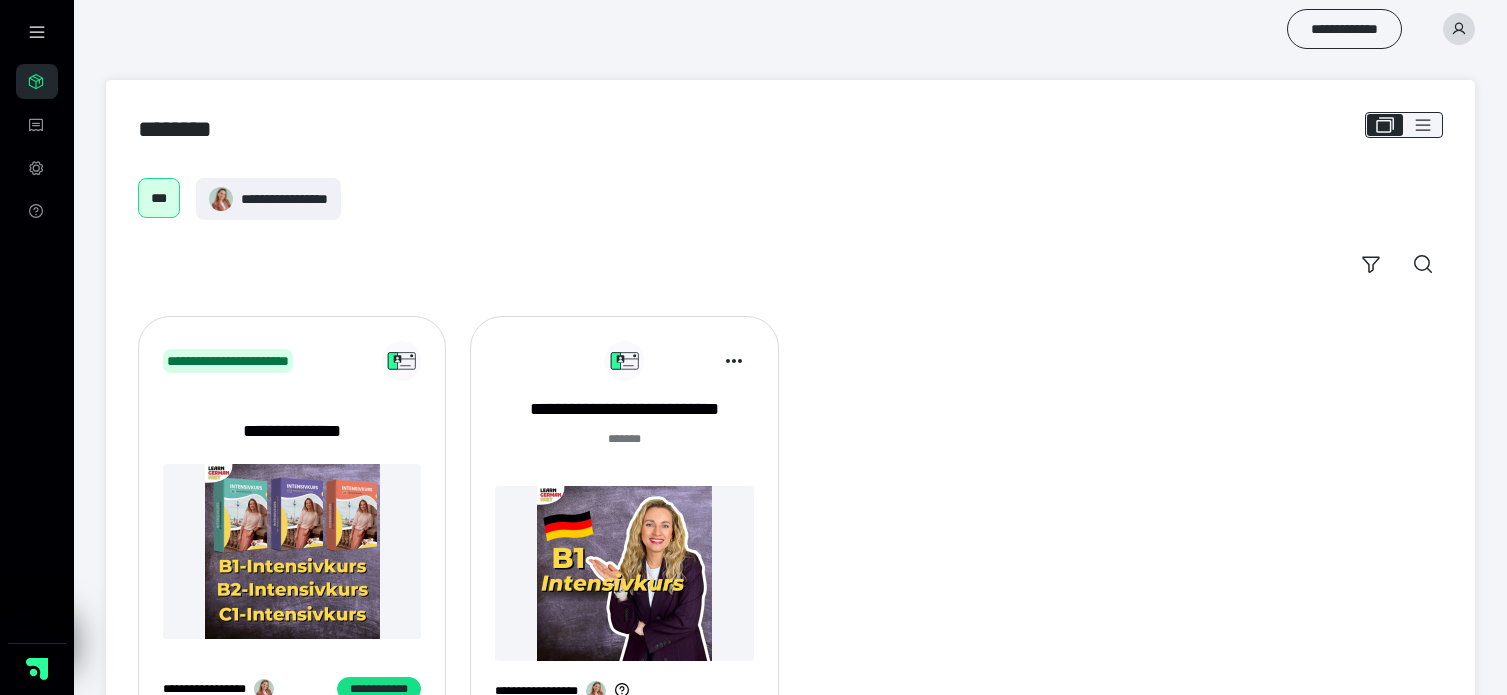 click 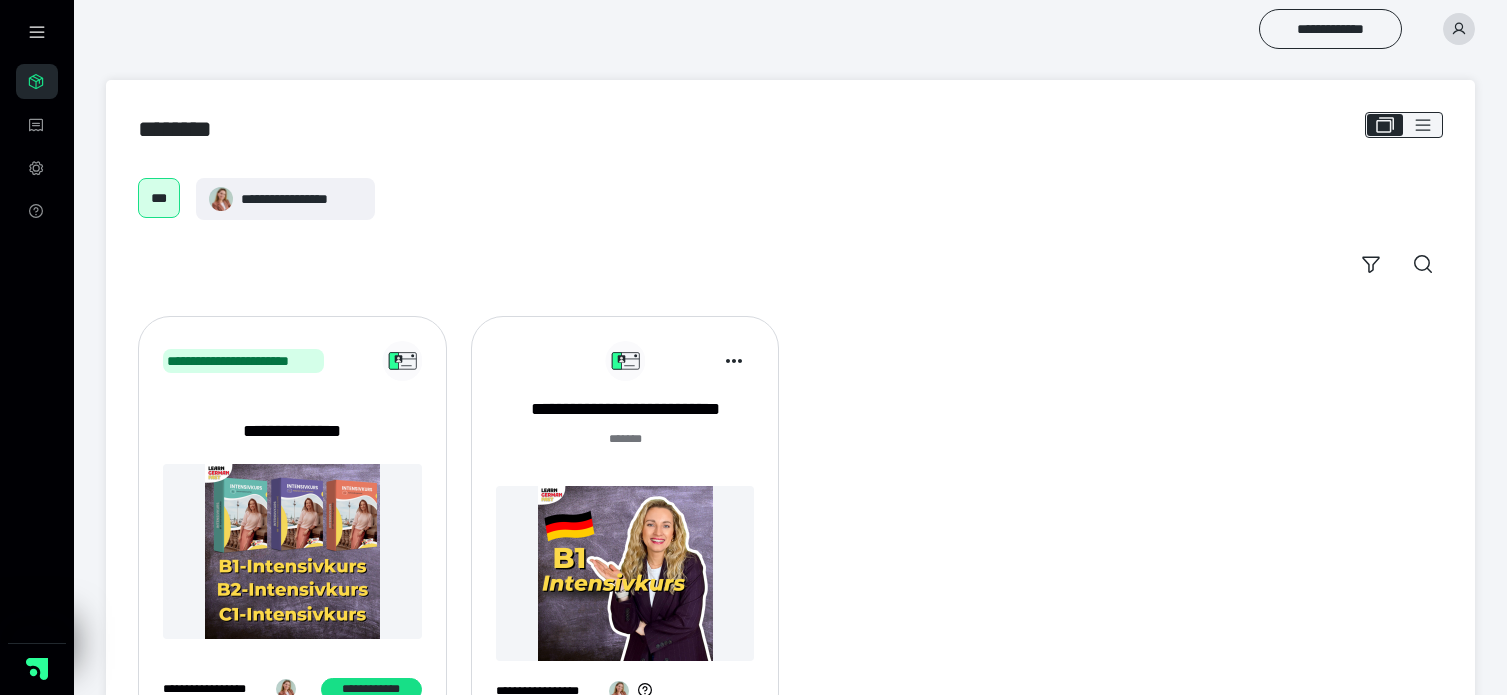 scroll, scrollTop: 0, scrollLeft: 0, axis: both 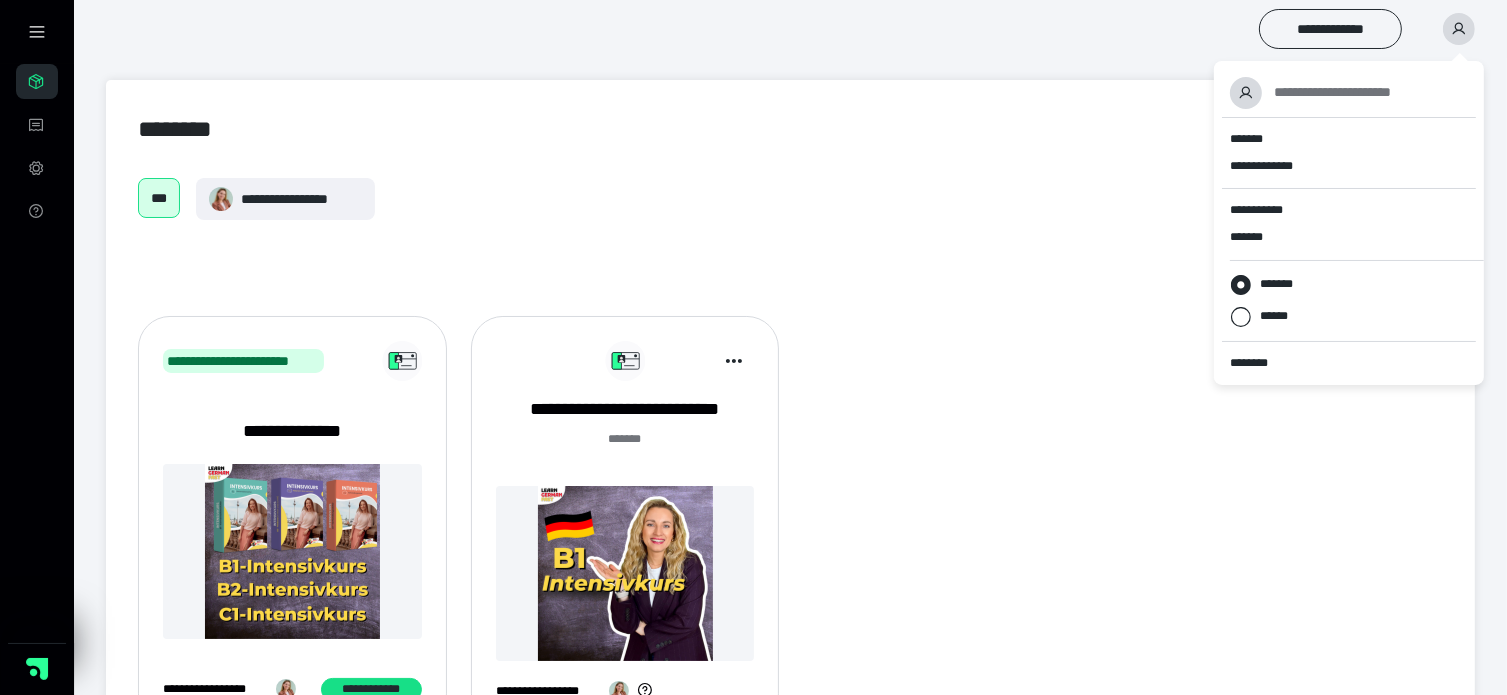 click on "**********" at bounding box center [790, 521] 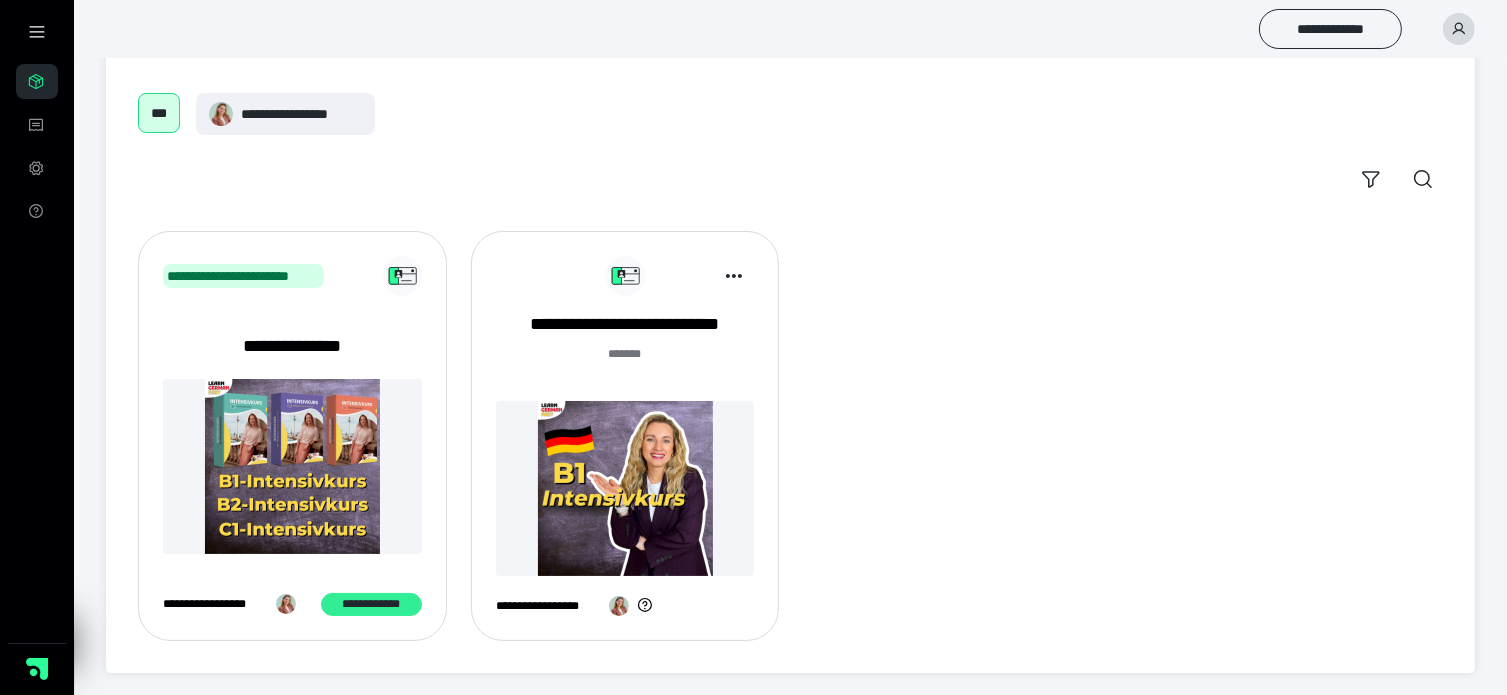 scroll, scrollTop: 0, scrollLeft: 0, axis: both 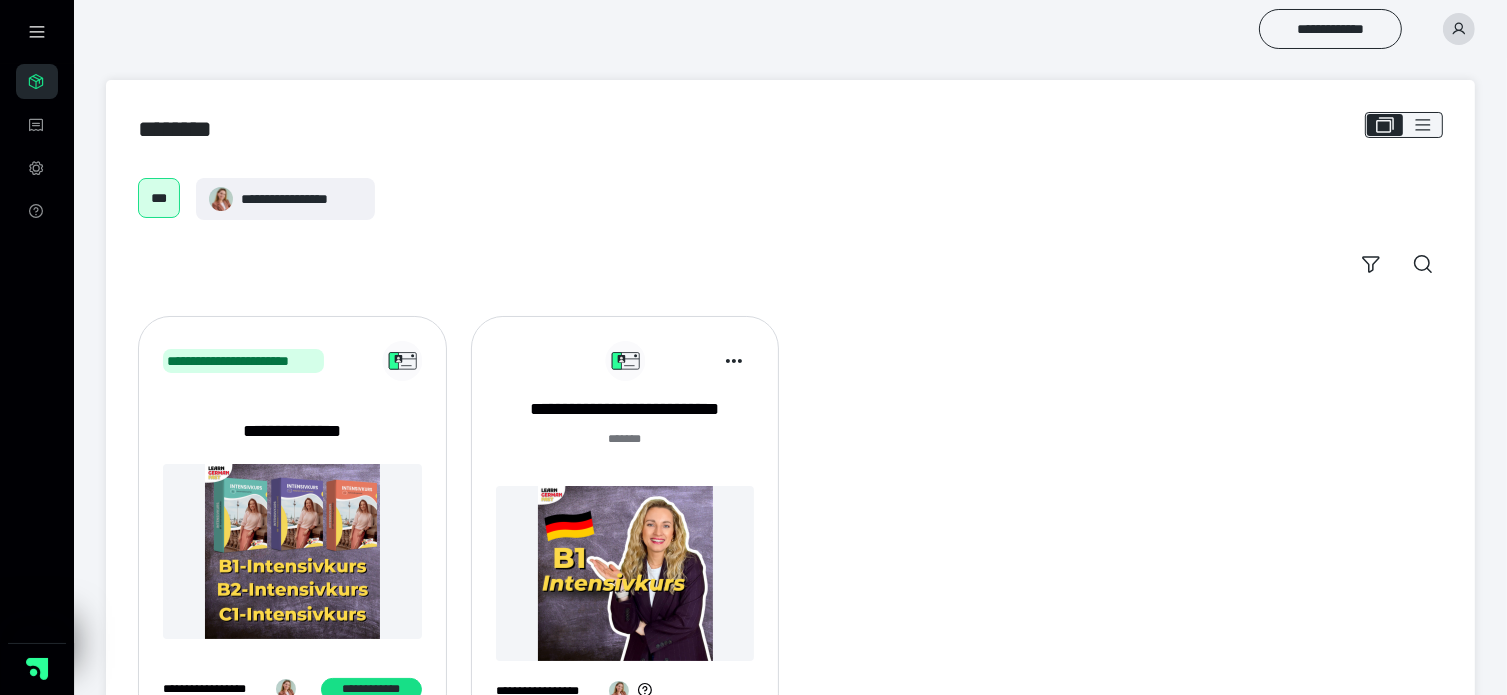 click 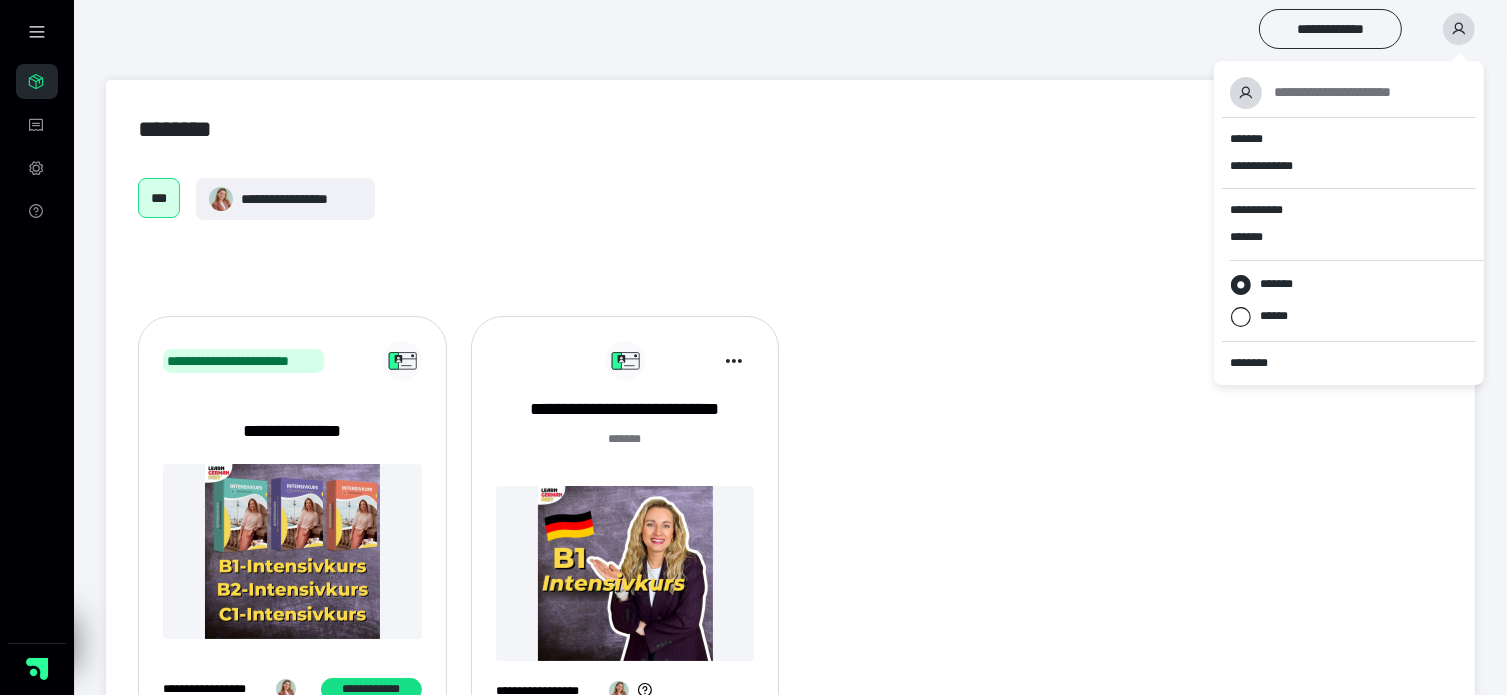 click on "**********" at bounding box center [1332, 92] 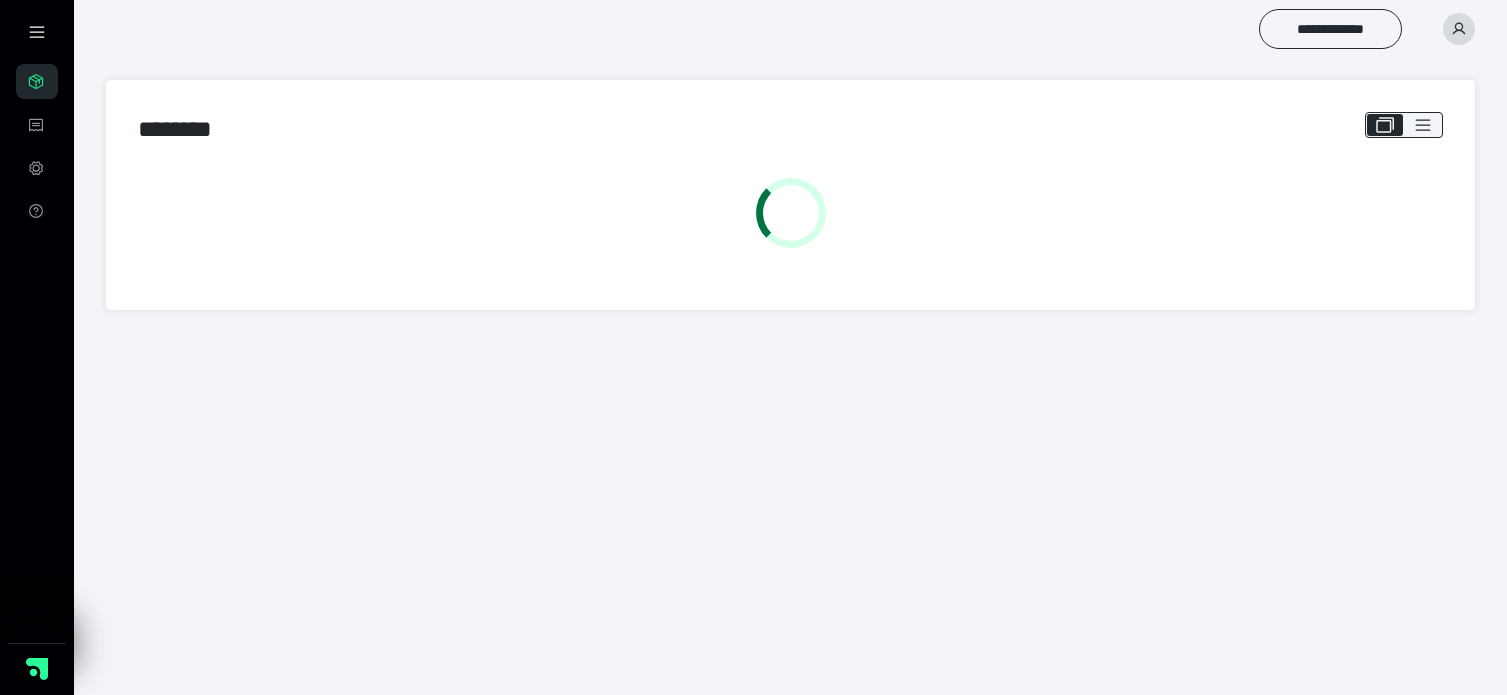 scroll, scrollTop: 0, scrollLeft: 0, axis: both 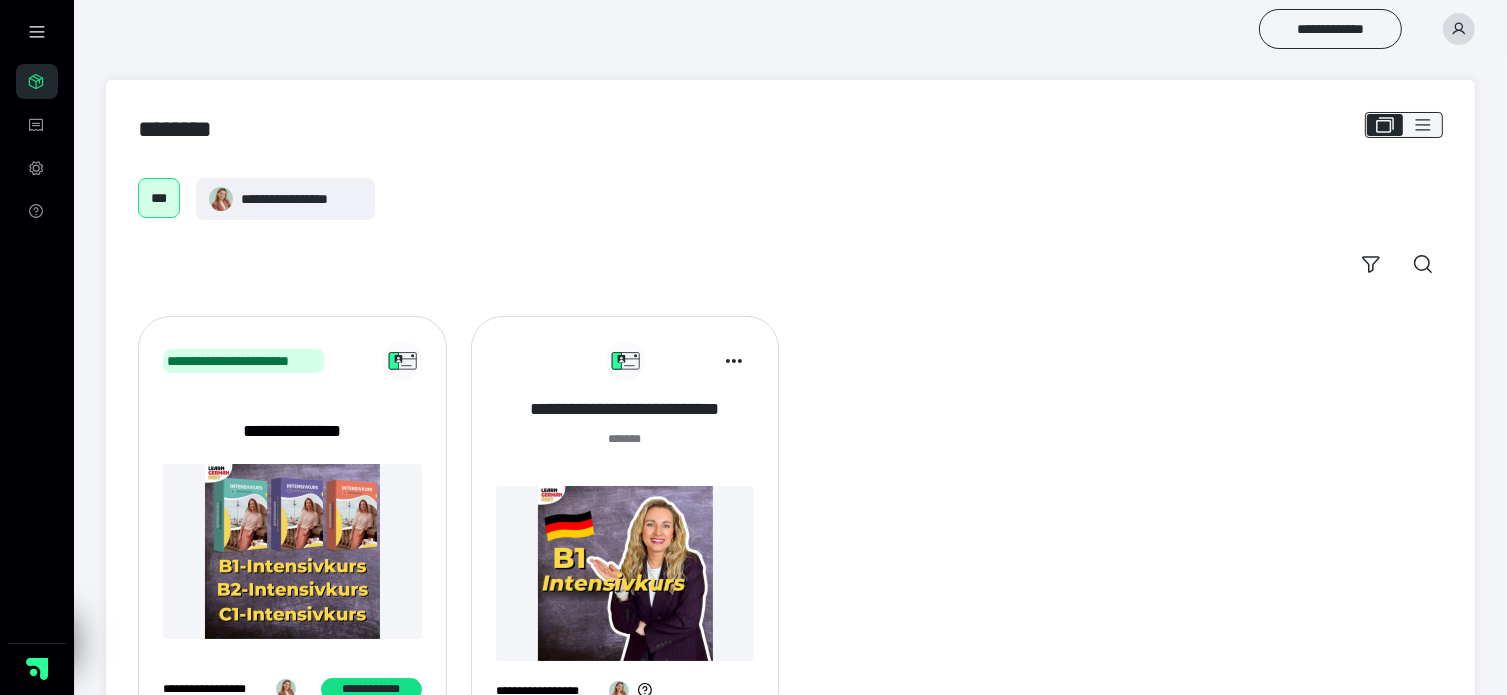 click on "**********" at bounding box center [625, 409] 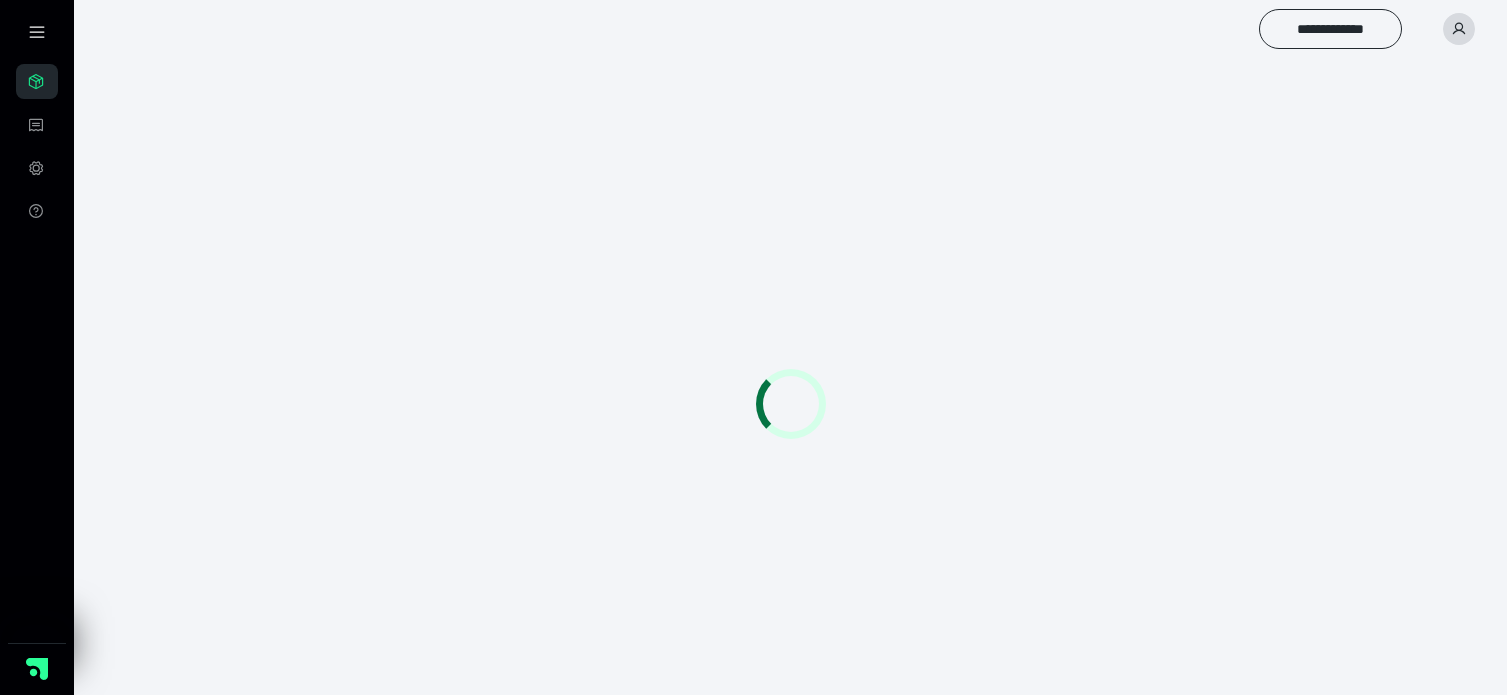 scroll, scrollTop: 0, scrollLeft: 0, axis: both 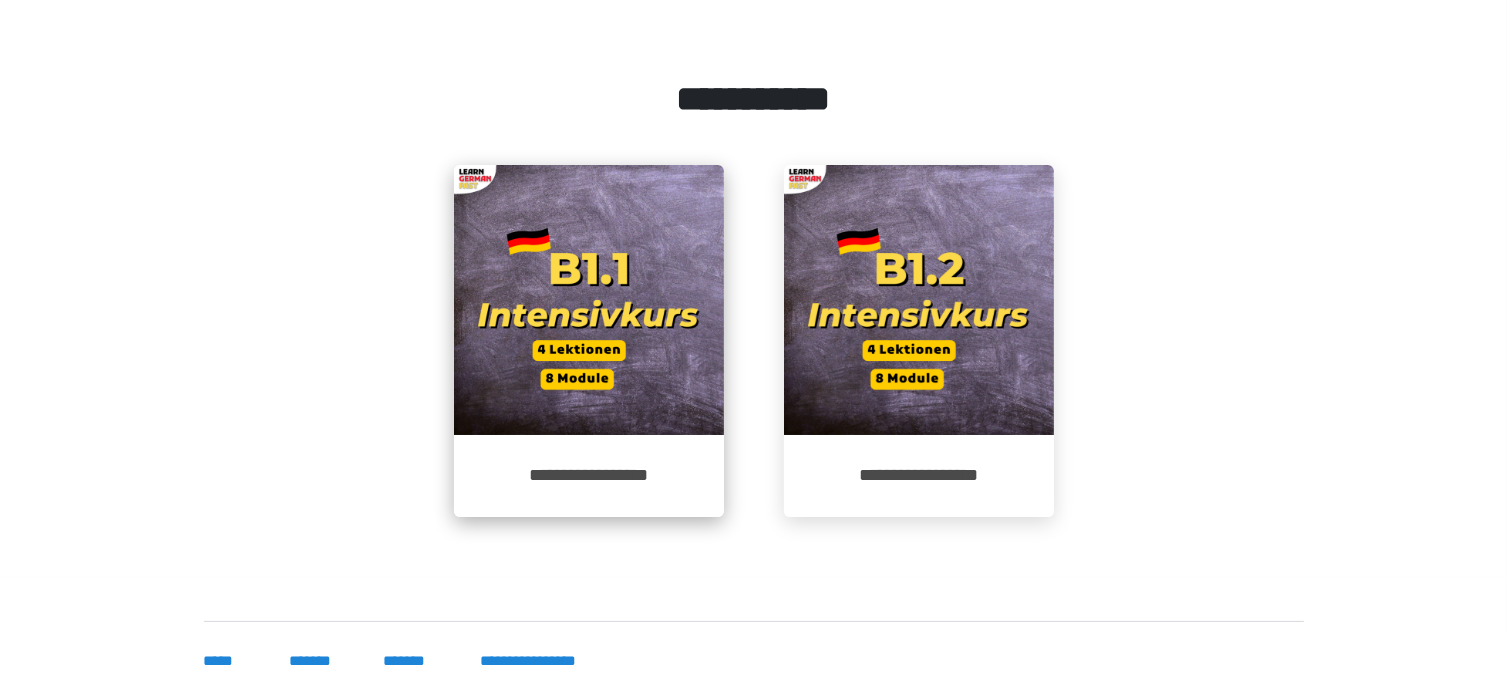 click on "**********" at bounding box center (589, 476) 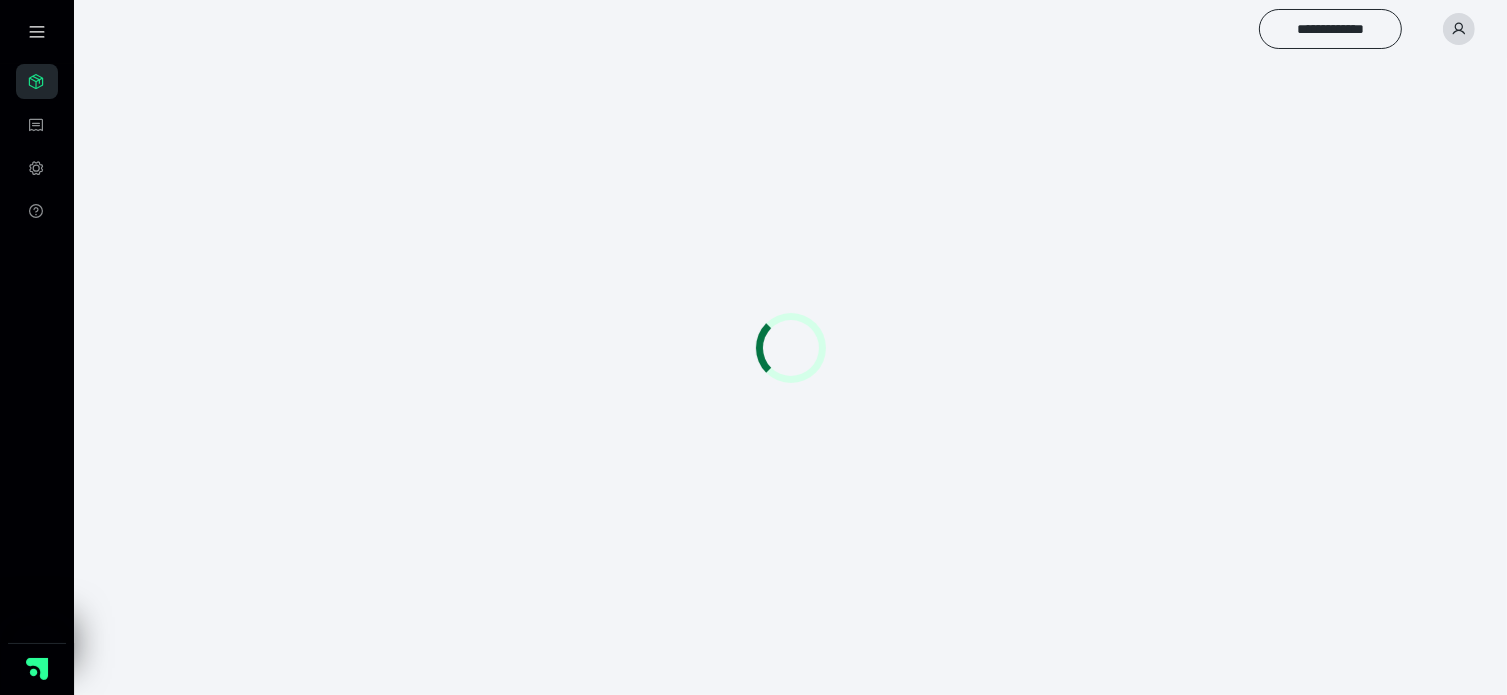 scroll, scrollTop: 56, scrollLeft: 0, axis: vertical 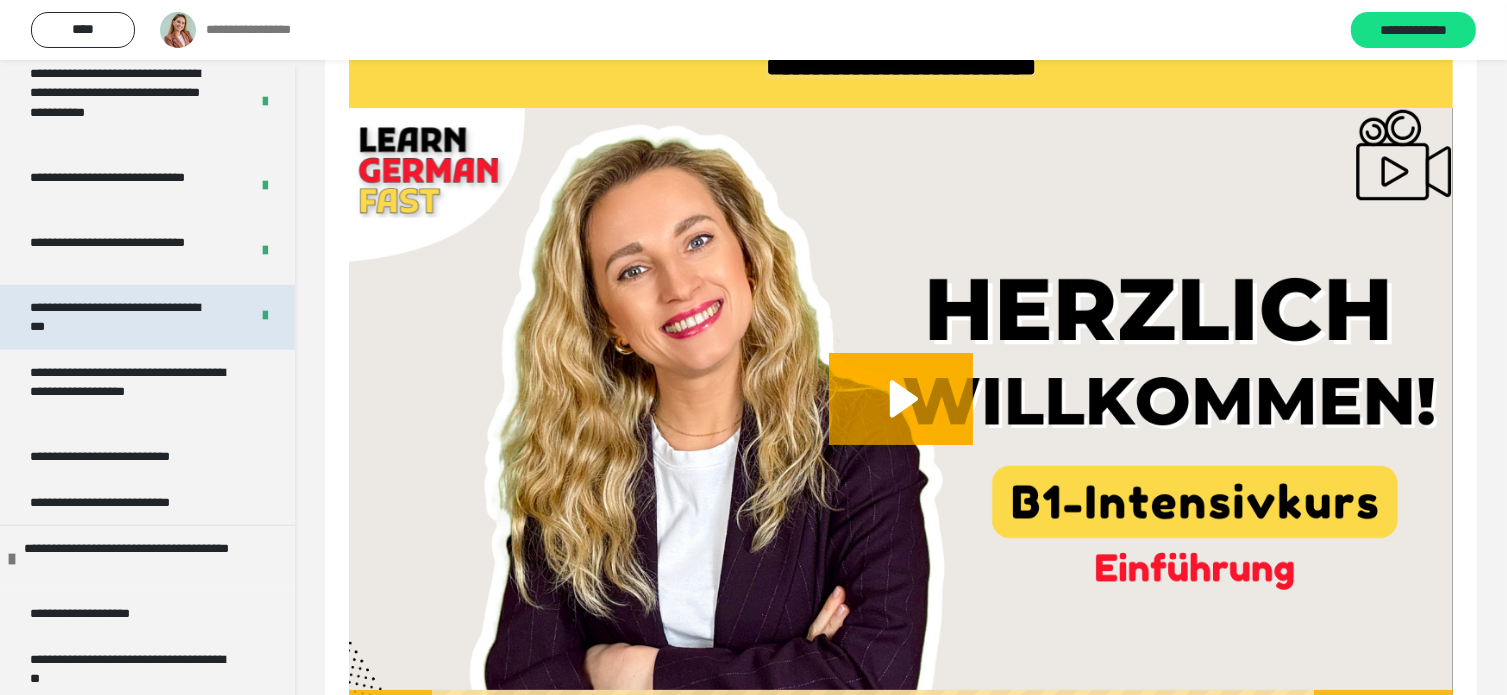 click on "**********" at bounding box center (124, 317) 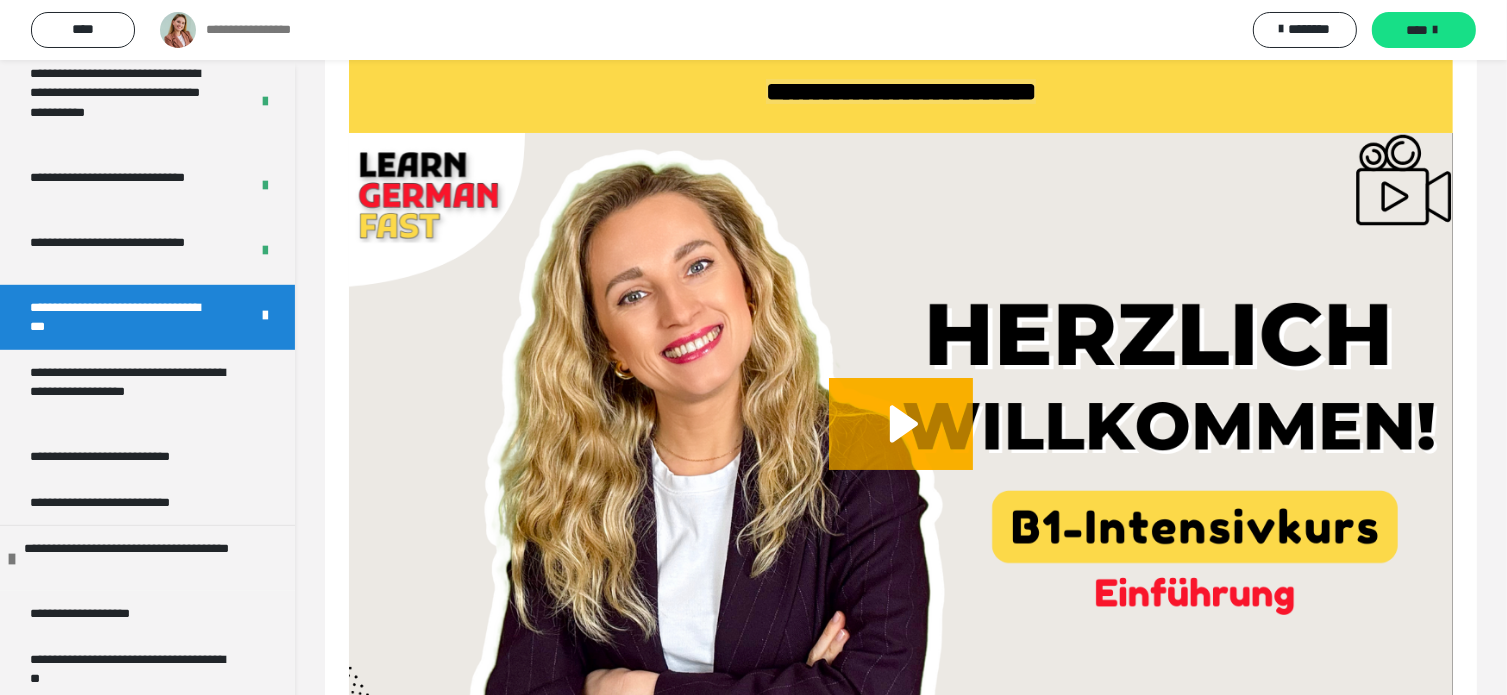 click on "**********" at bounding box center [124, 317] 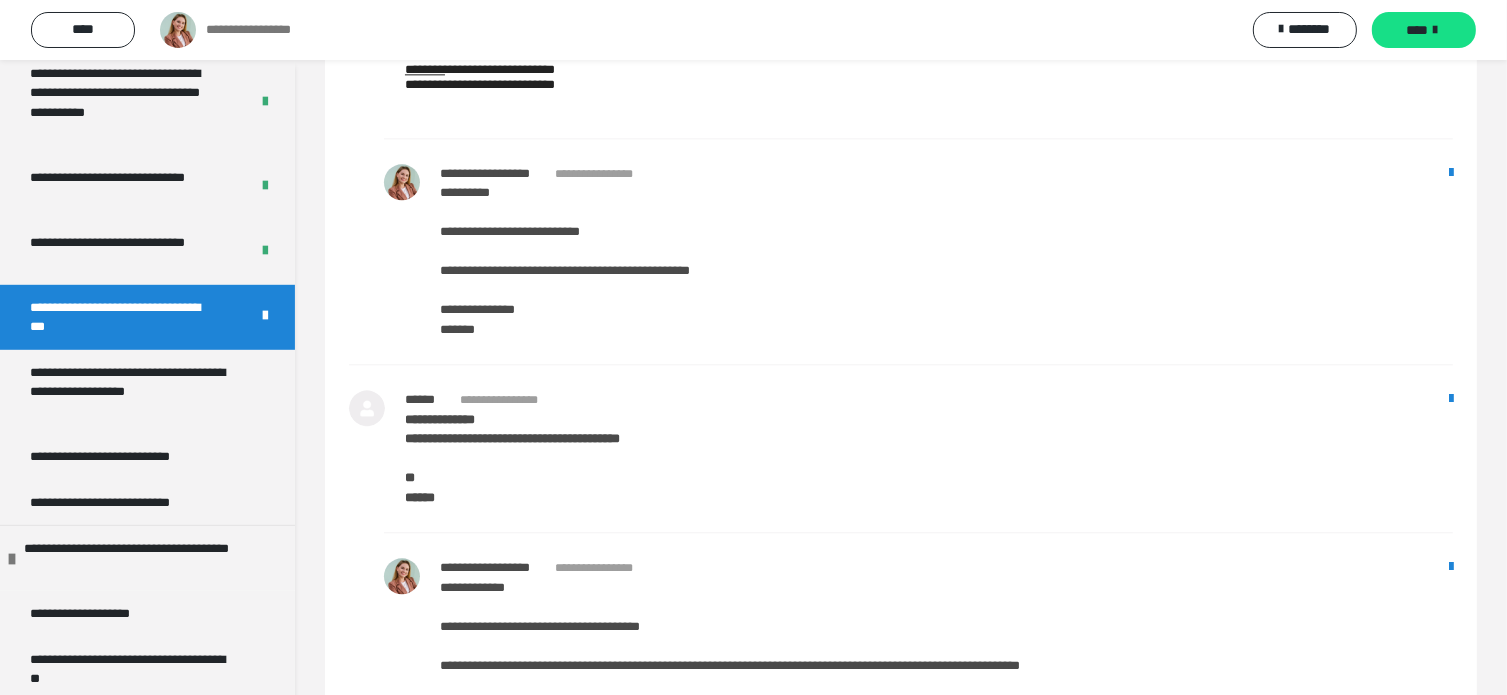 scroll, scrollTop: 5416, scrollLeft: 0, axis: vertical 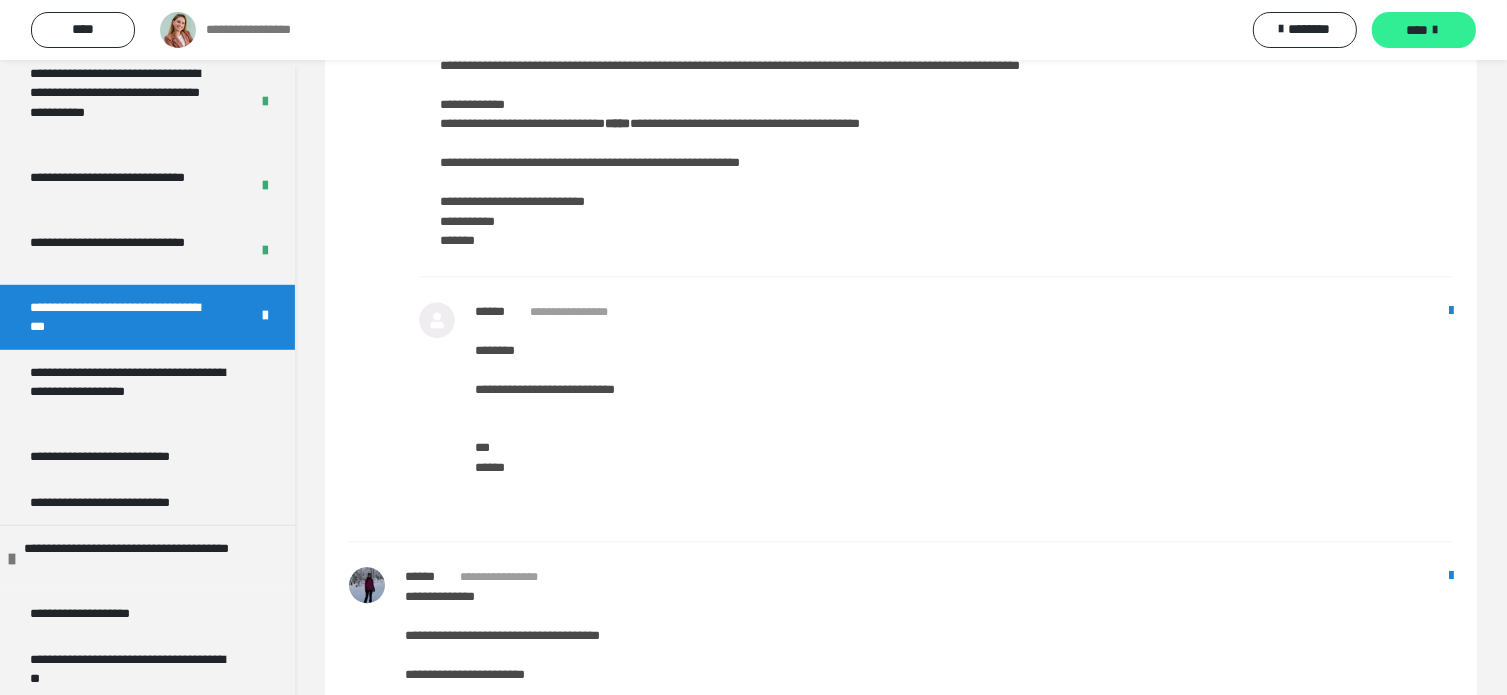 click at bounding box center [1435, 30] 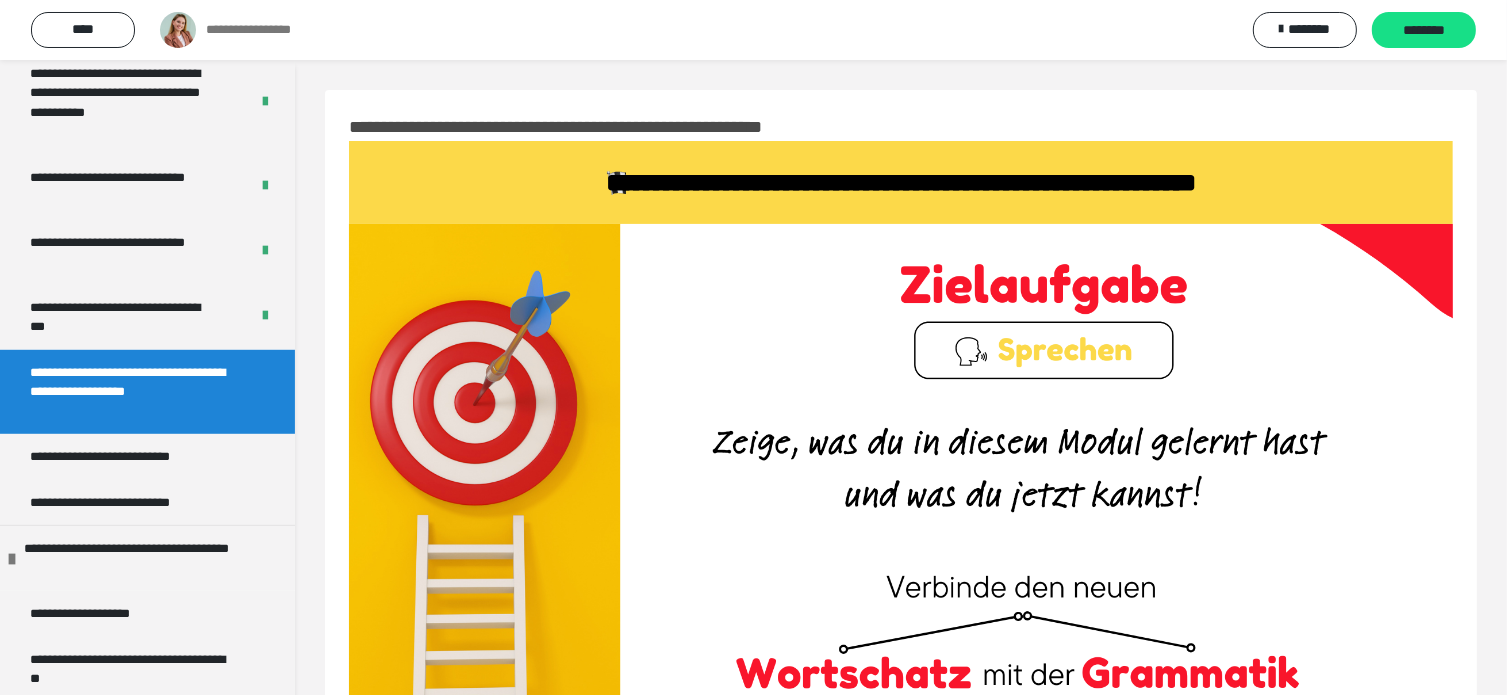 scroll, scrollTop: 0, scrollLeft: 0, axis: both 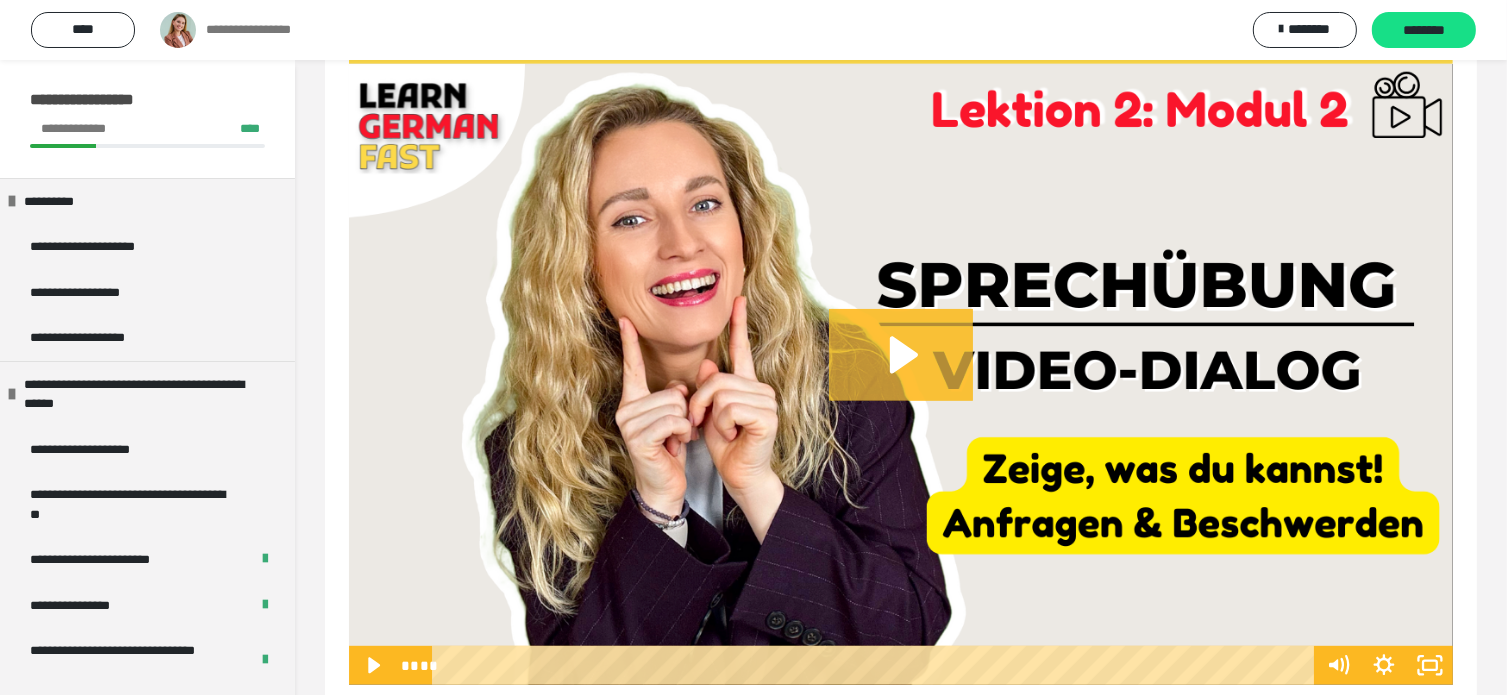 drag, startPoint x: 907, startPoint y: 348, endPoint x: 904, endPoint y: 379, distance: 31.144823 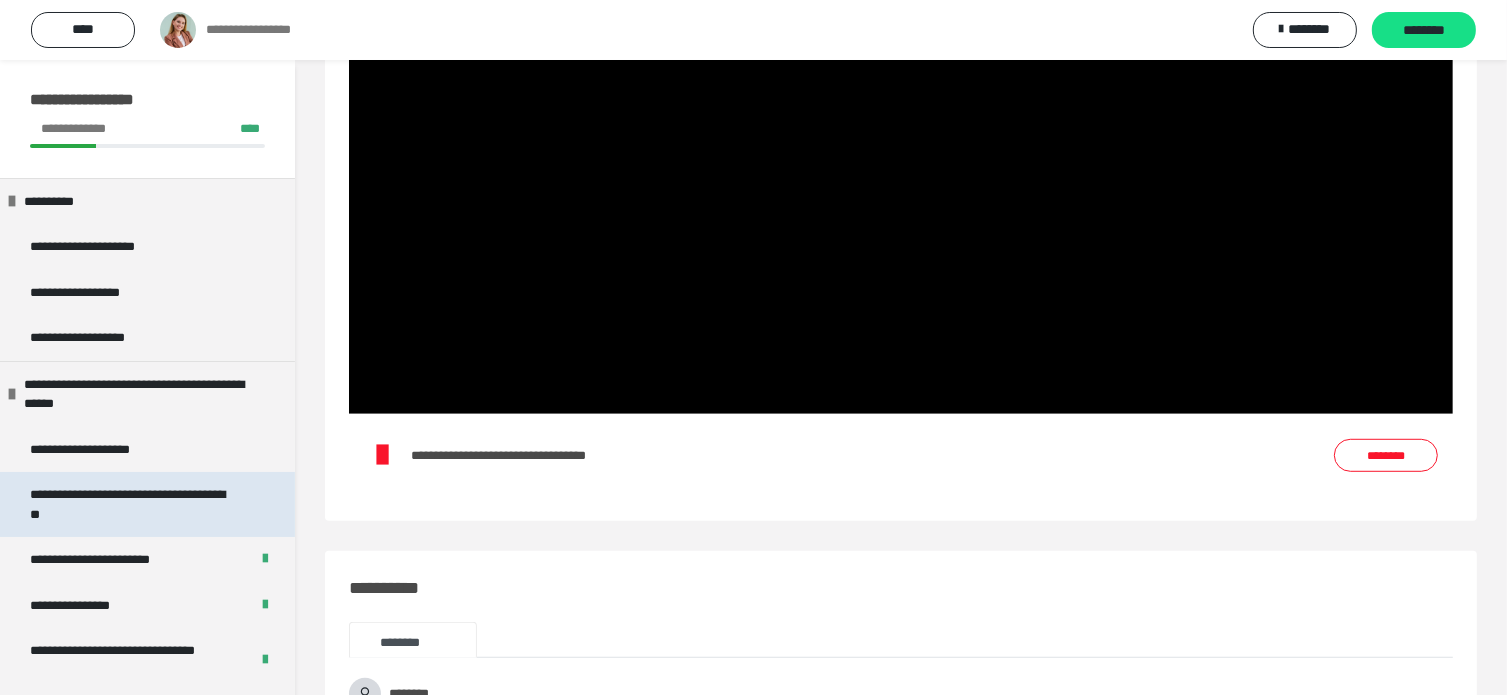 scroll, scrollTop: 1200, scrollLeft: 0, axis: vertical 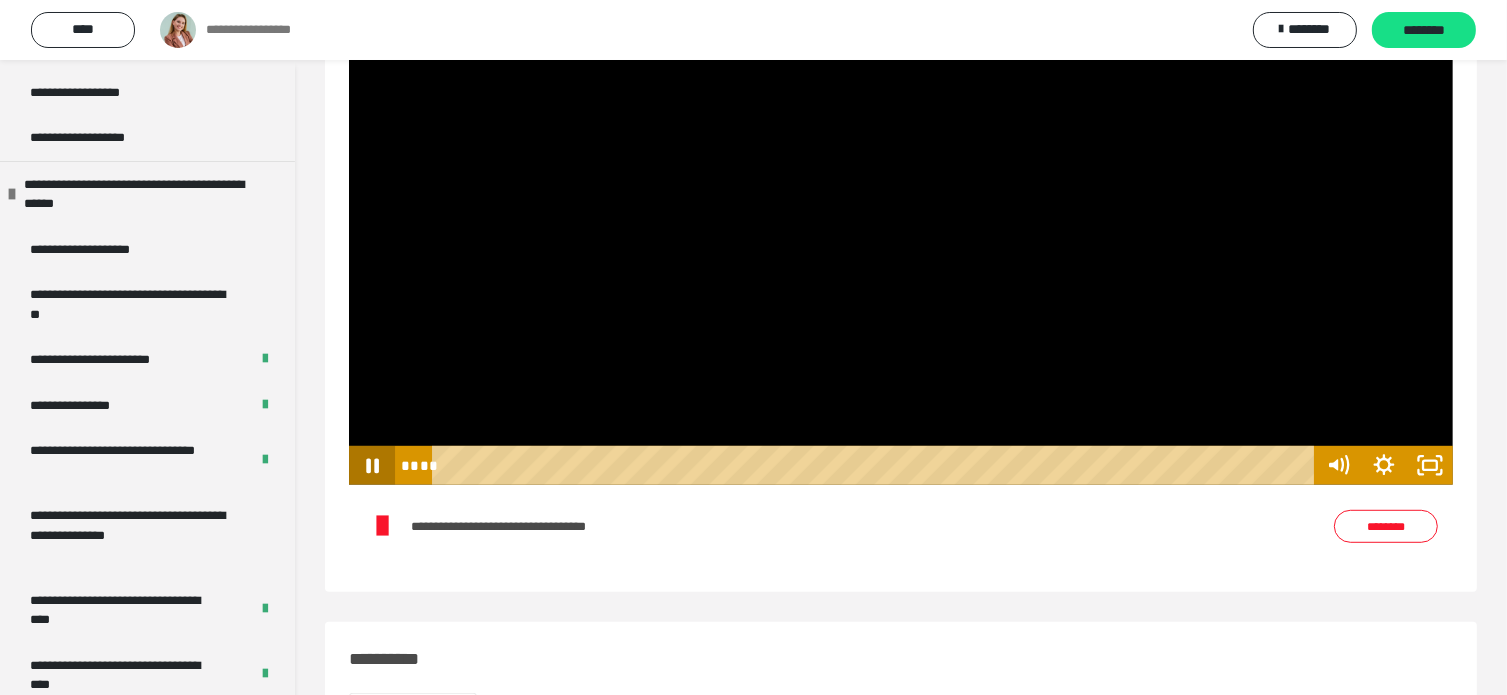 click 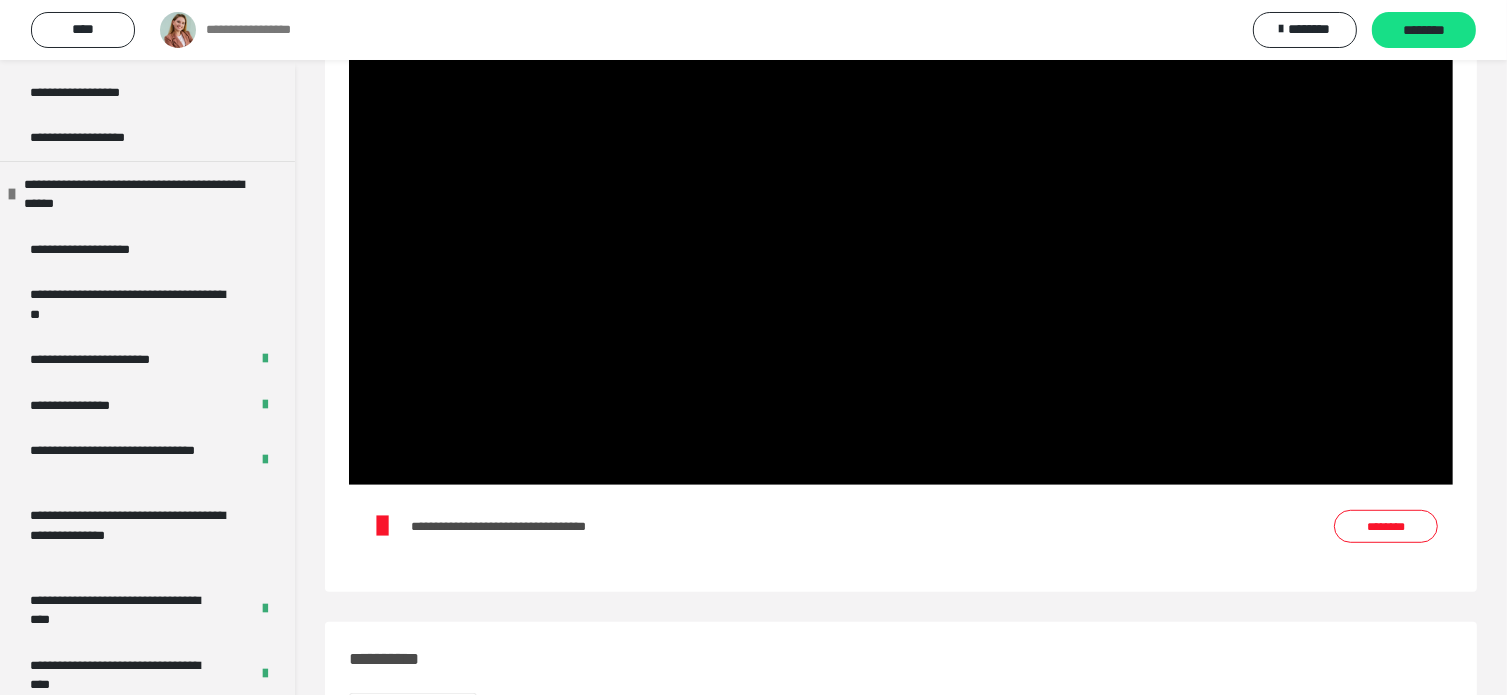click on "********" at bounding box center [1386, 527] 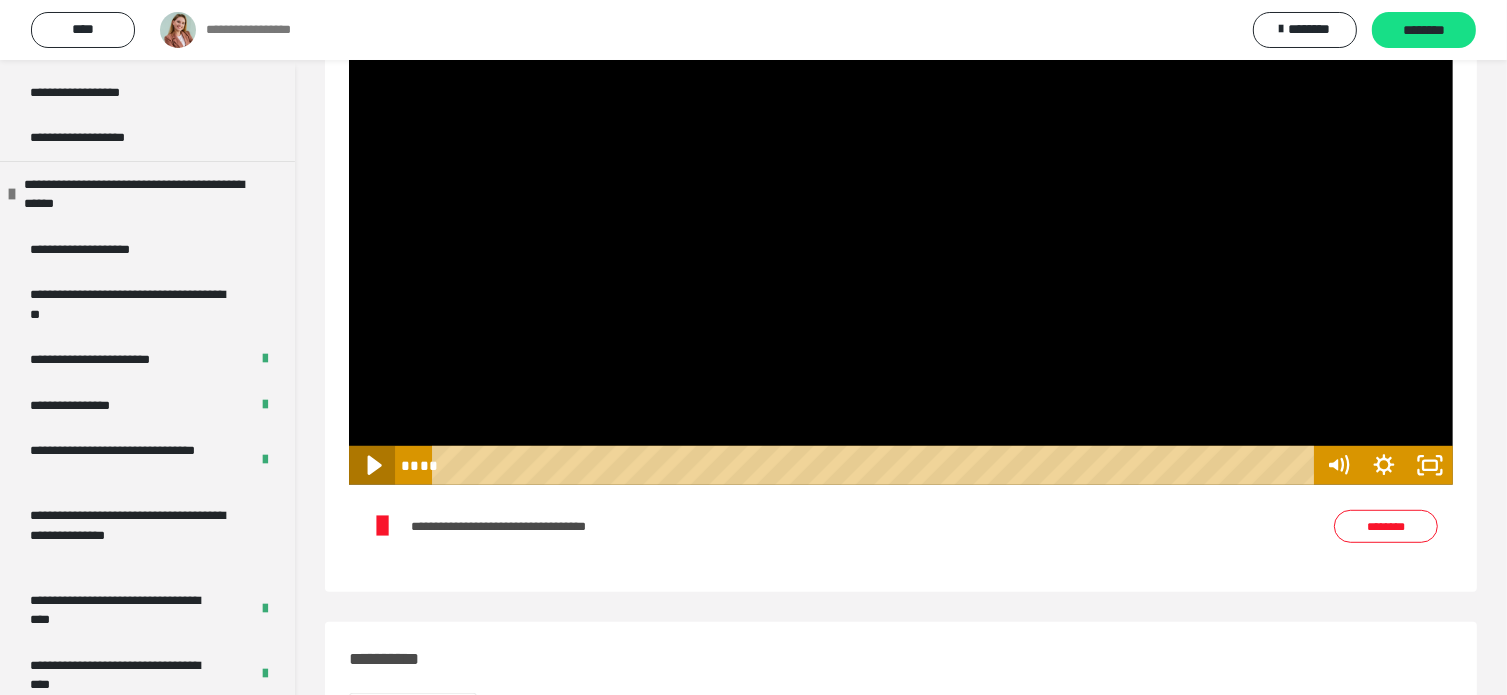 click 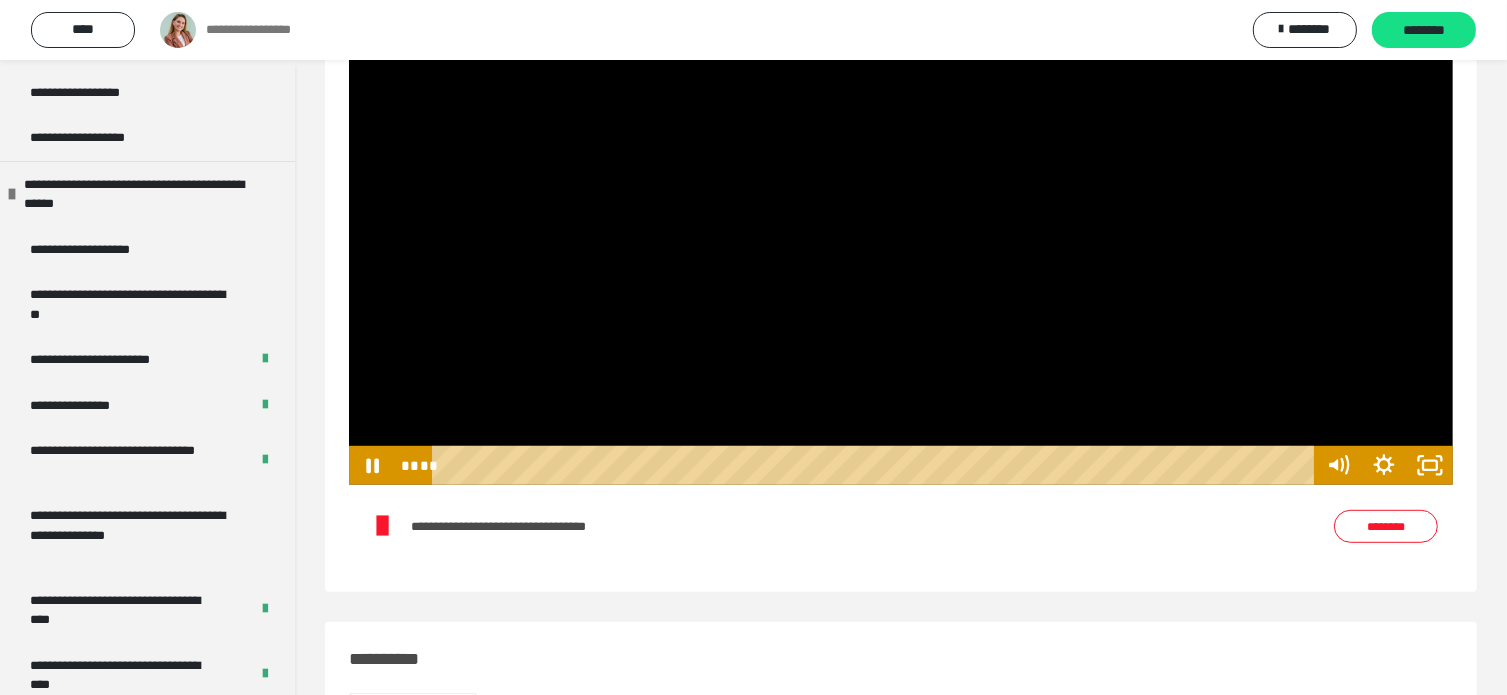 scroll, scrollTop: 1000, scrollLeft: 0, axis: vertical 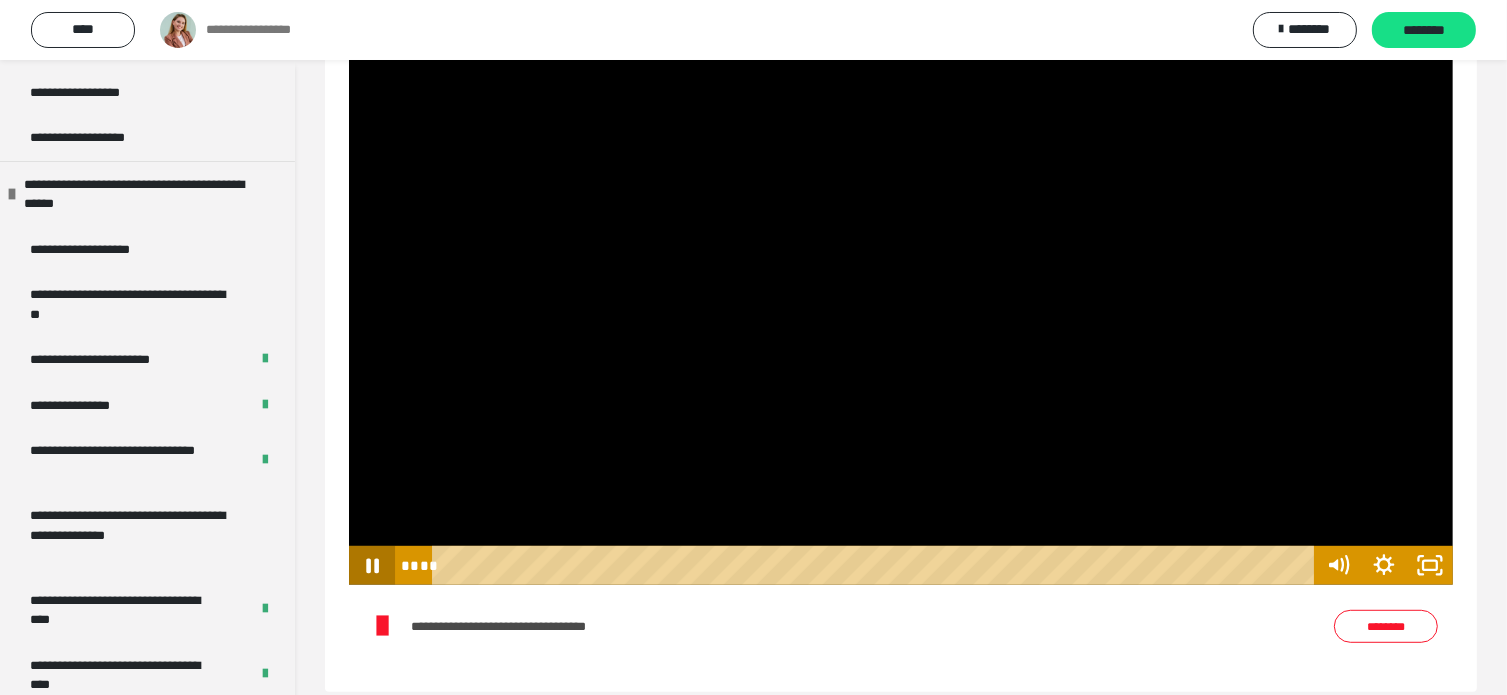 click 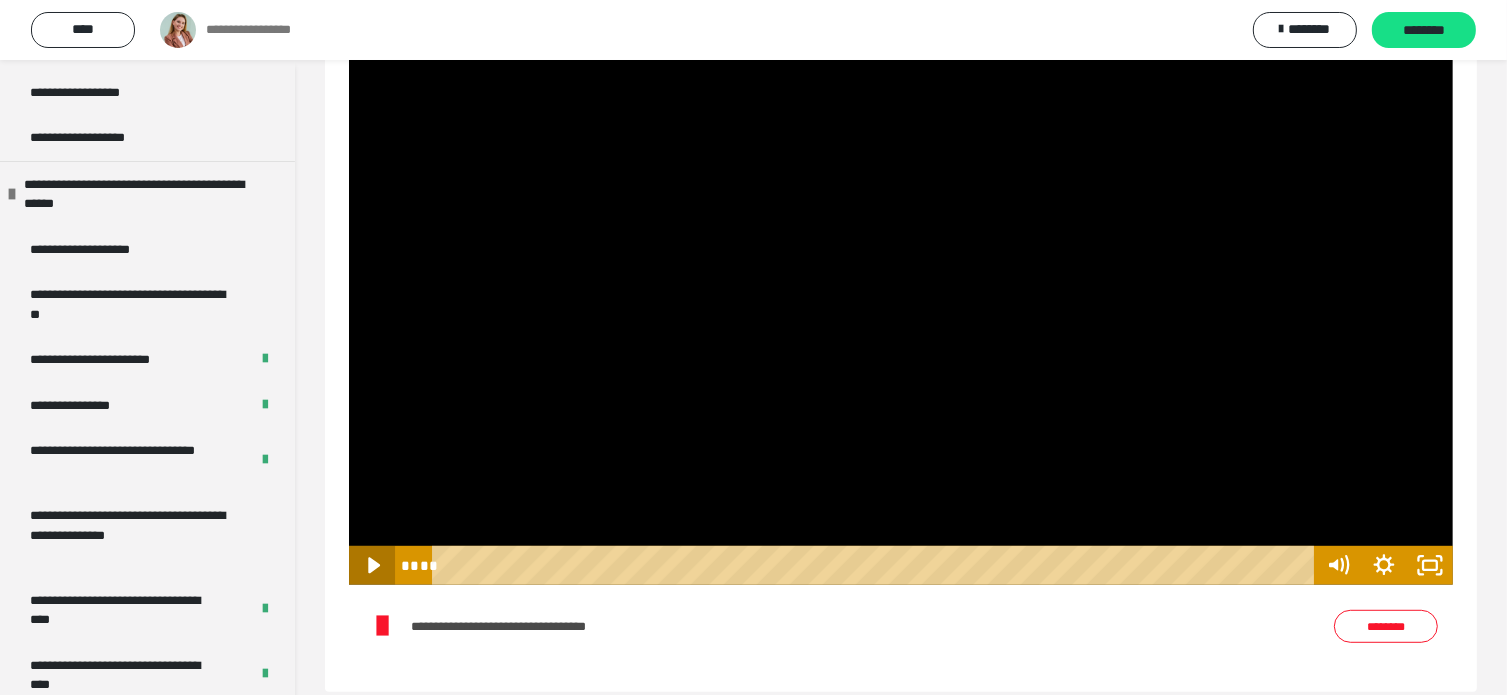 click 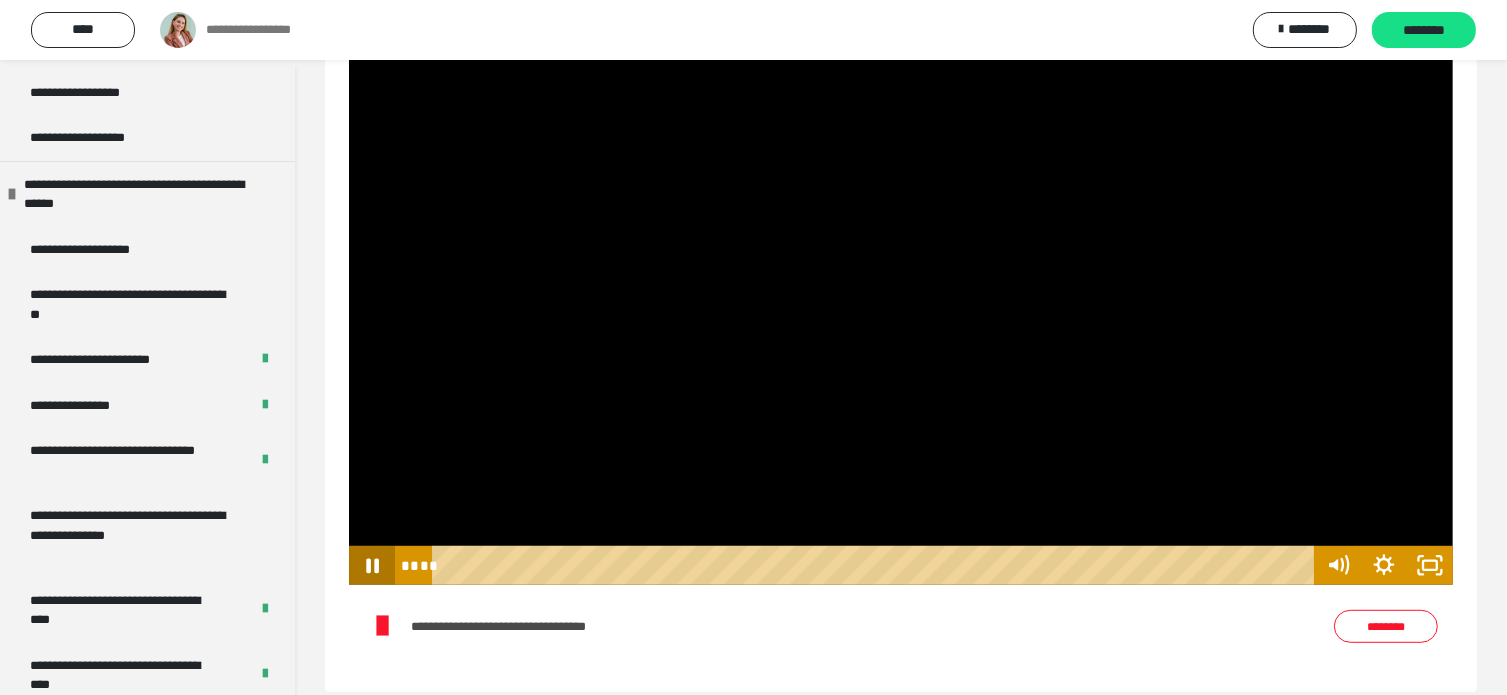 click 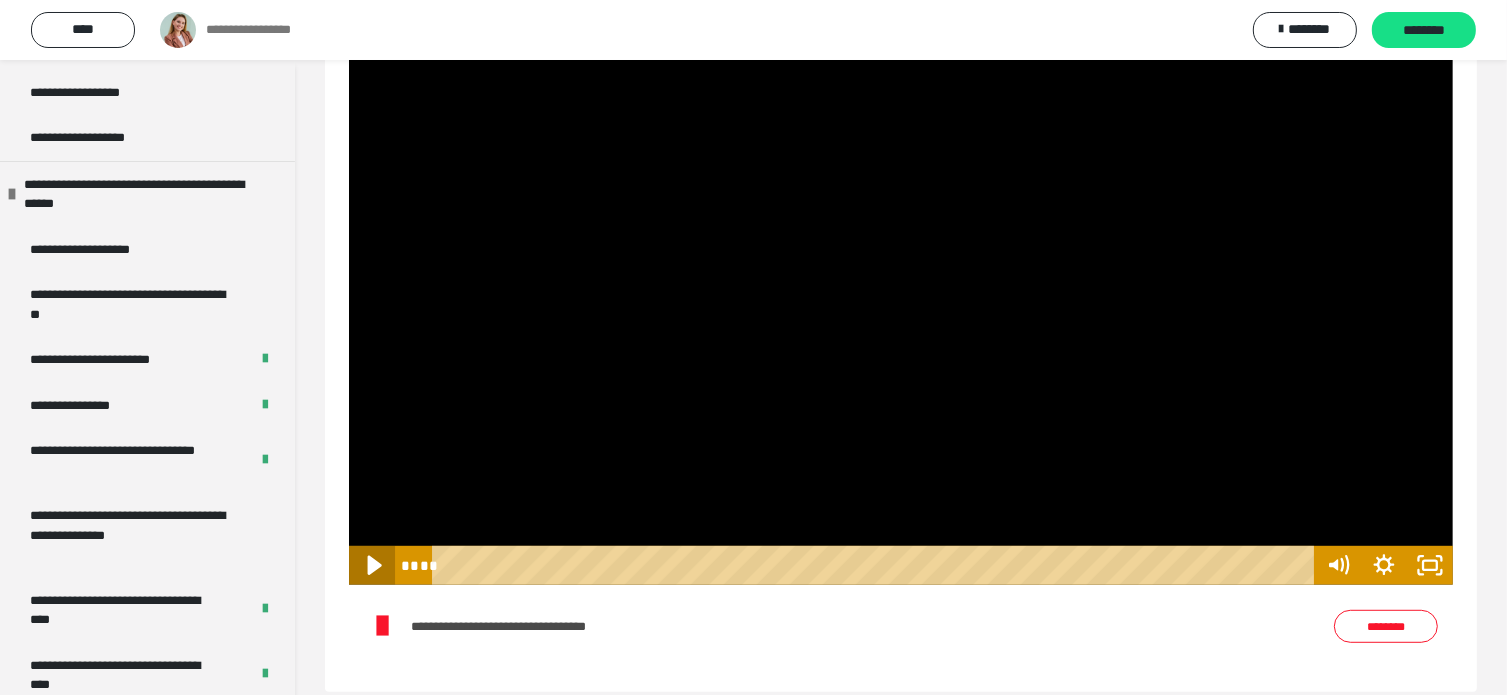 click 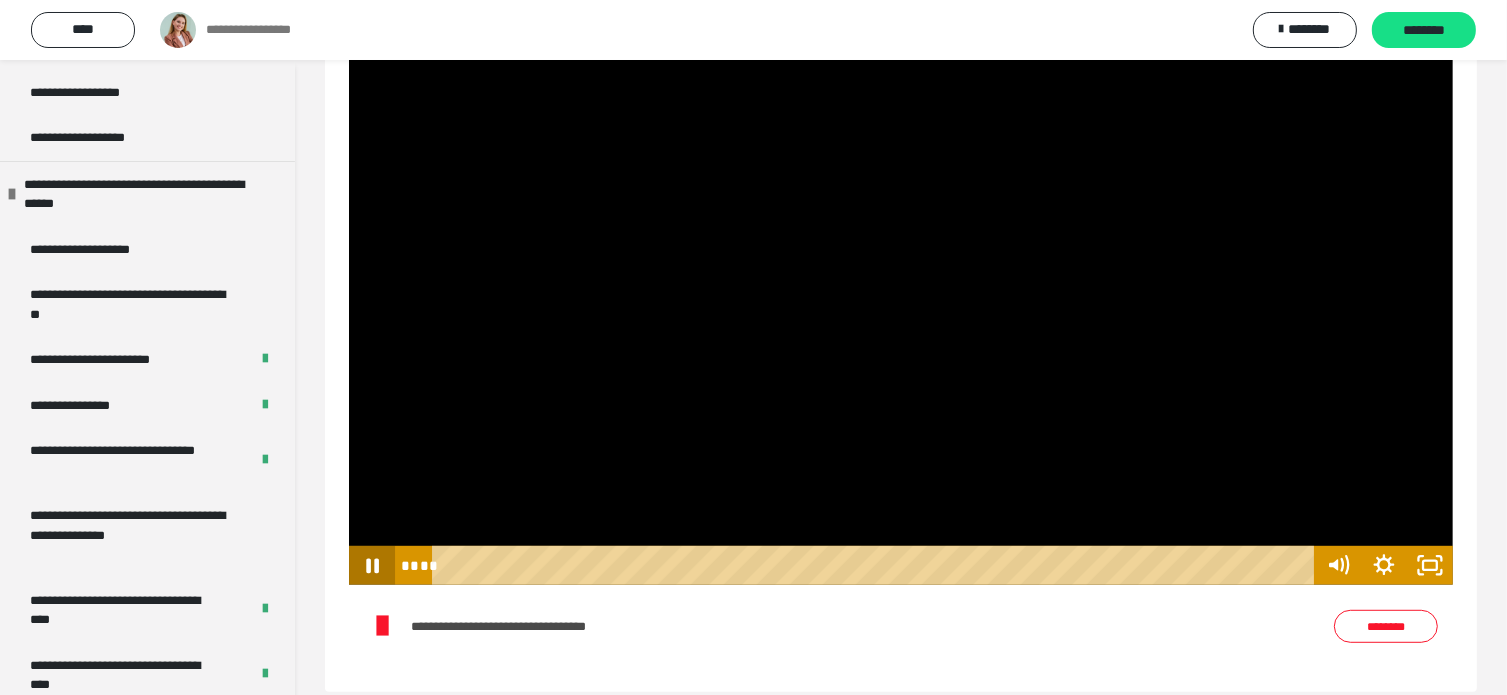 click 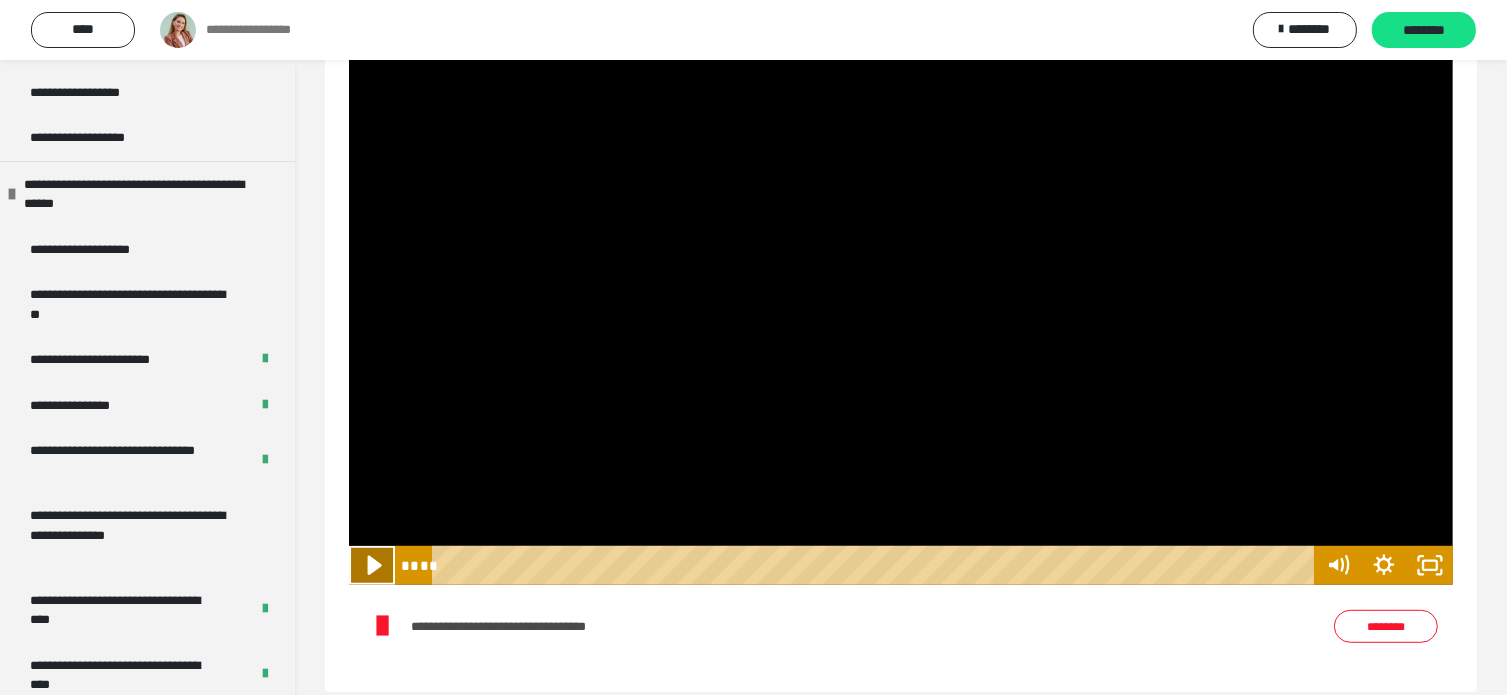 click 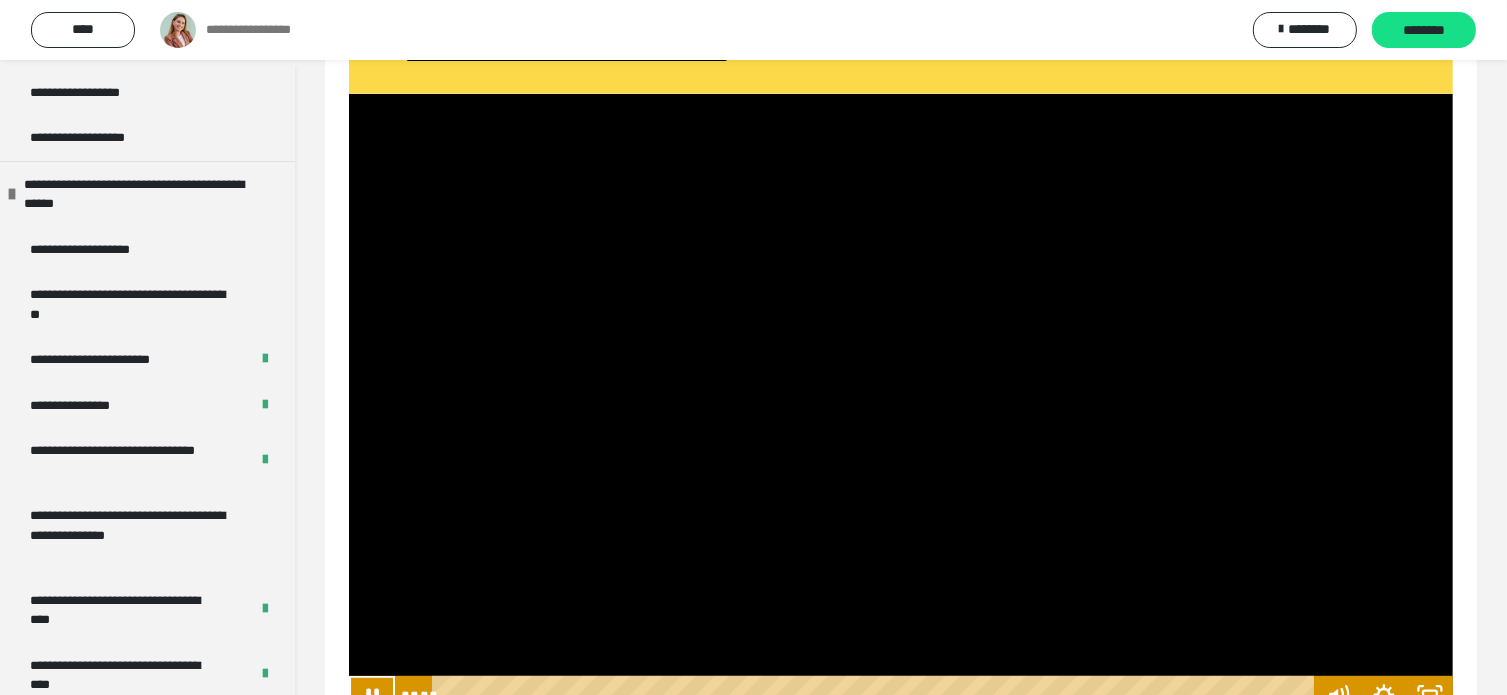 scroll, scrollTop: 900, scrollLeft: 0, axis: vertical 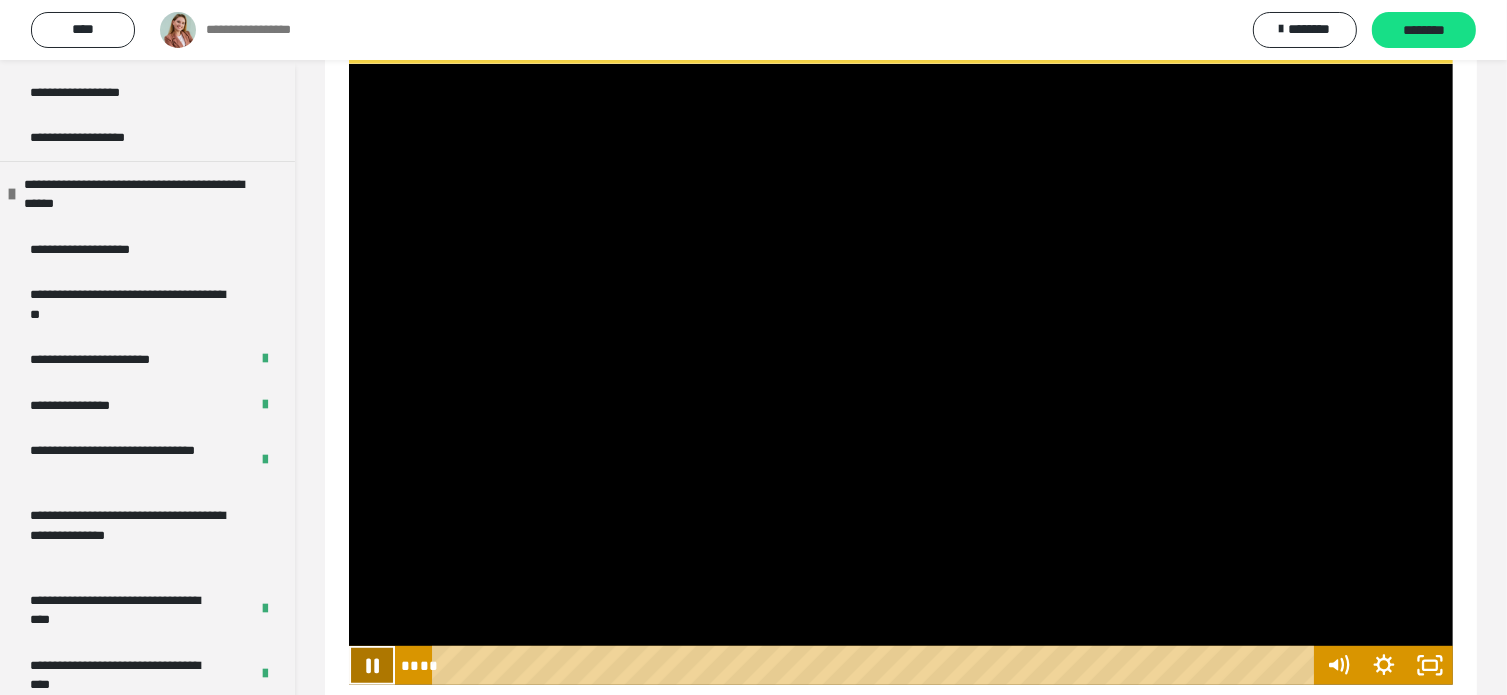 click 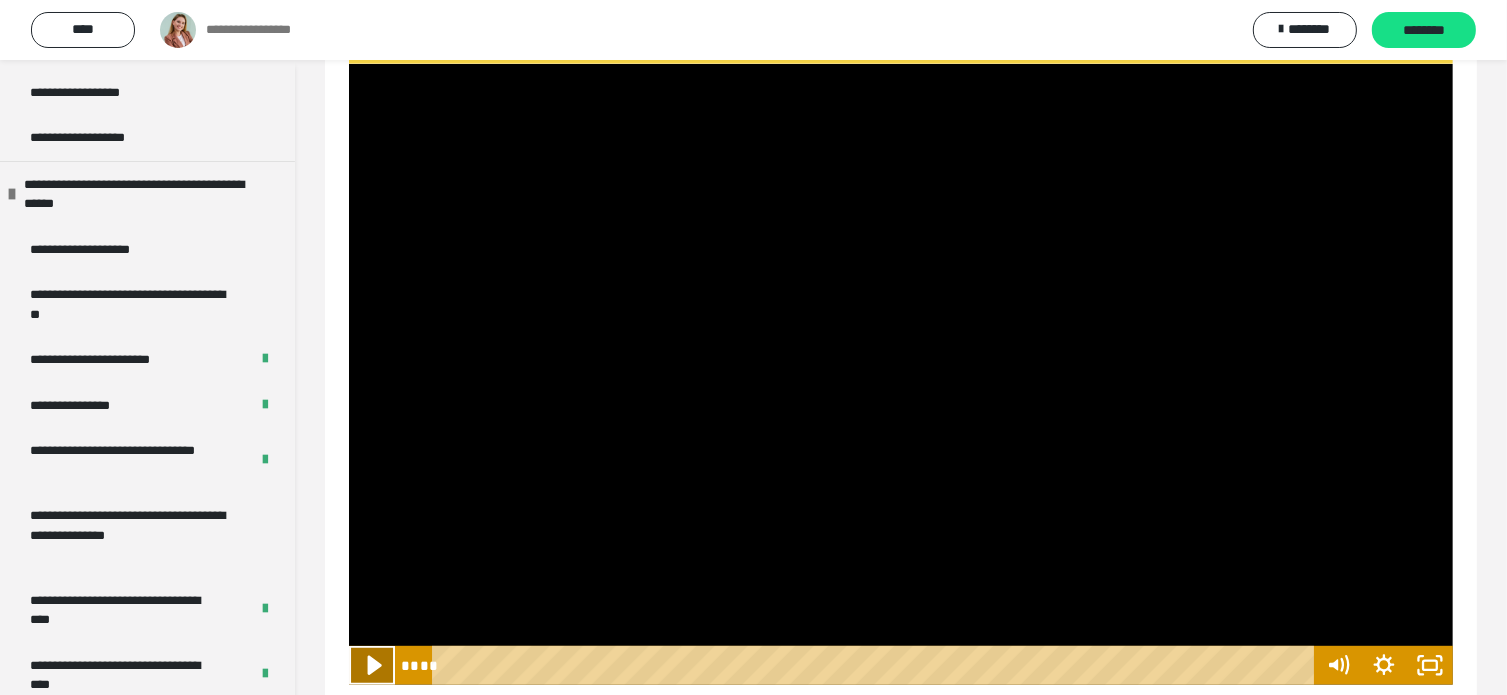 click 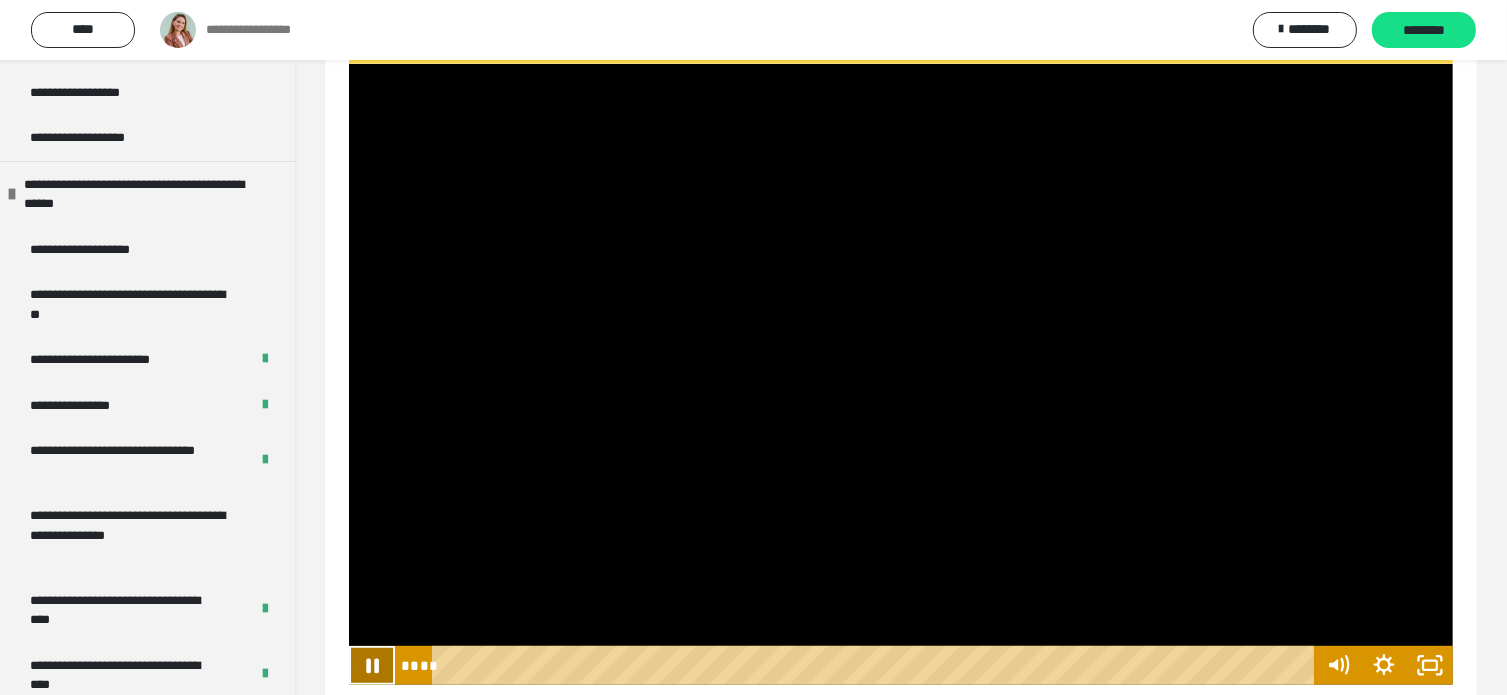 click 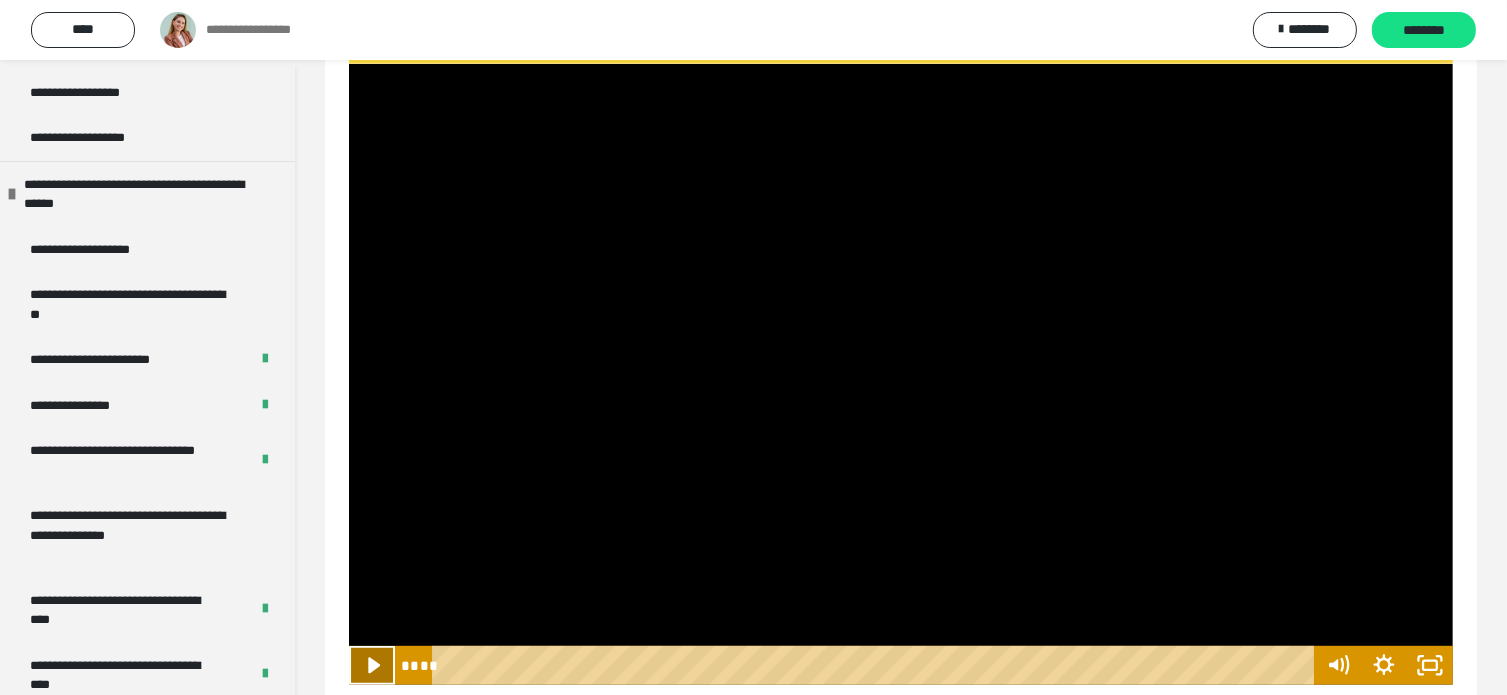 click 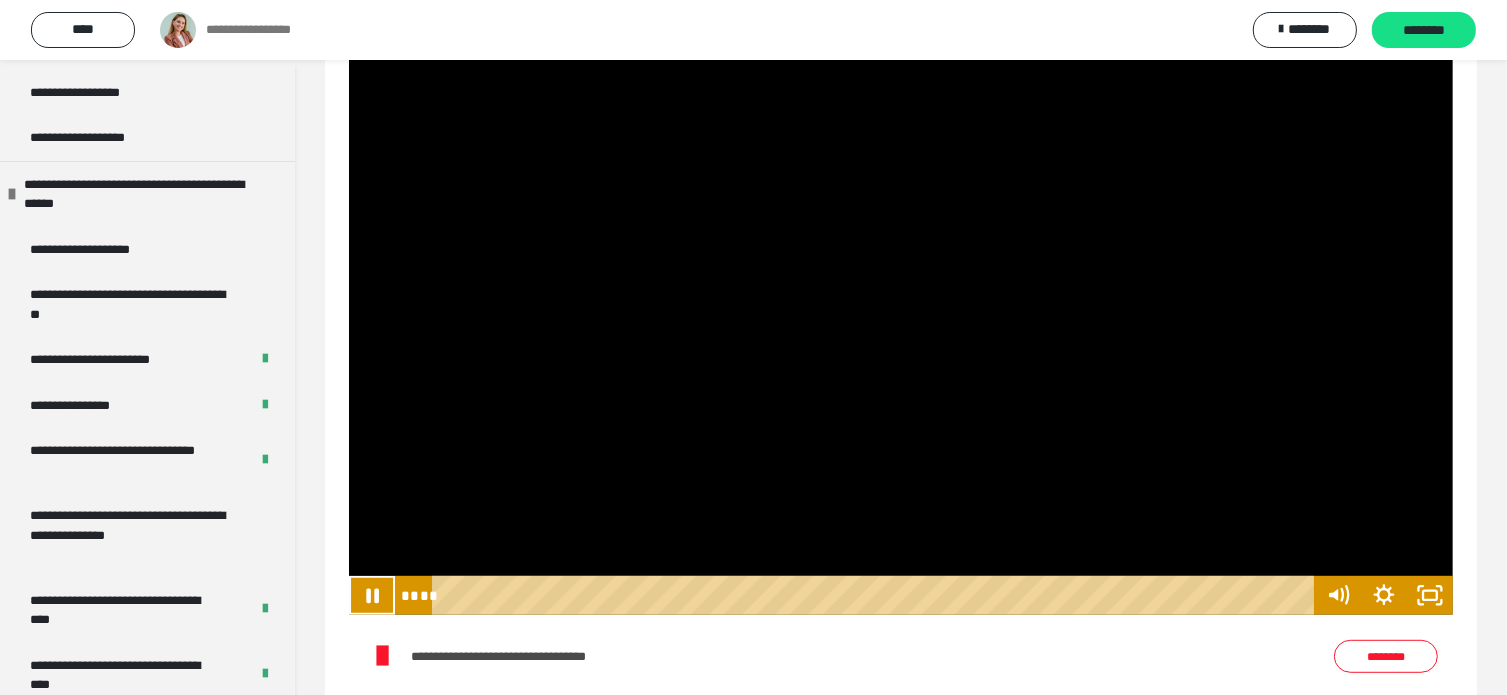 scroll, scrollTop: 1000, scrollLeft: 0, axis: vertical 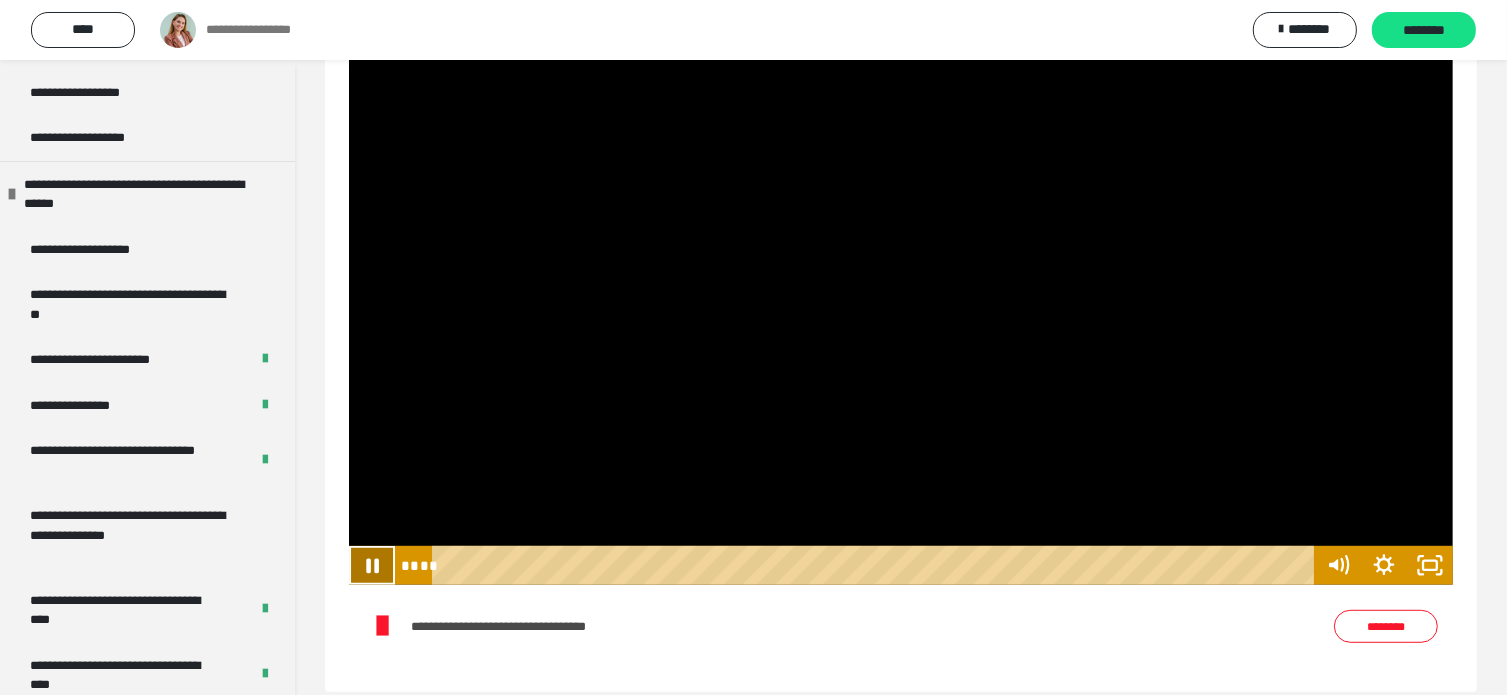 click 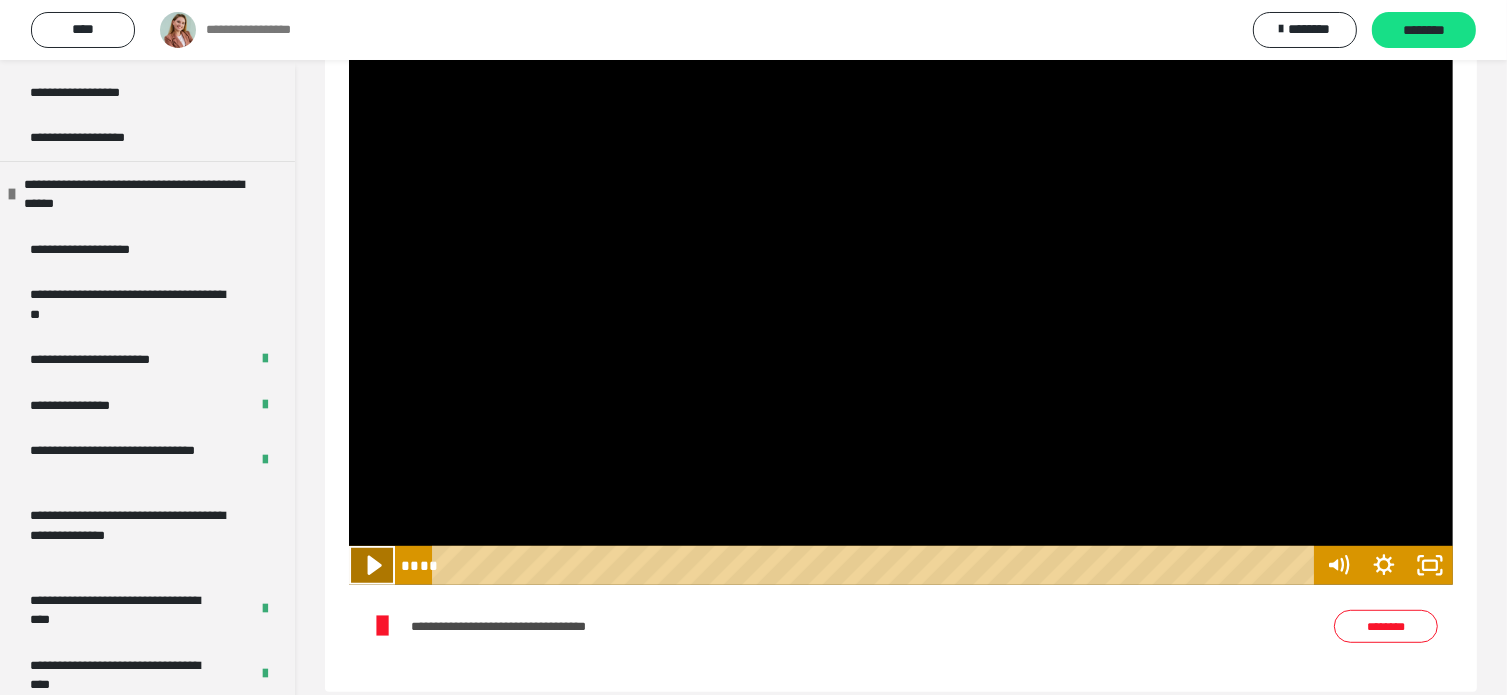 click 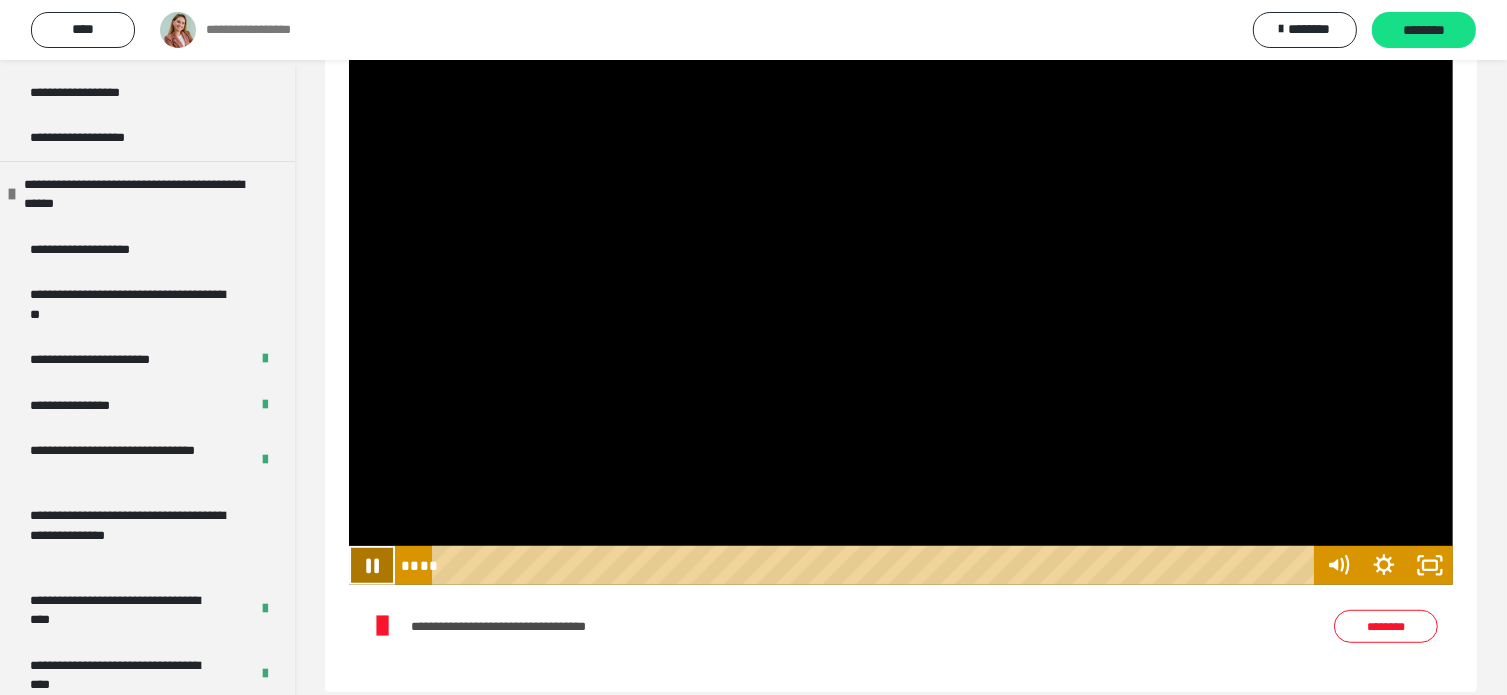 click 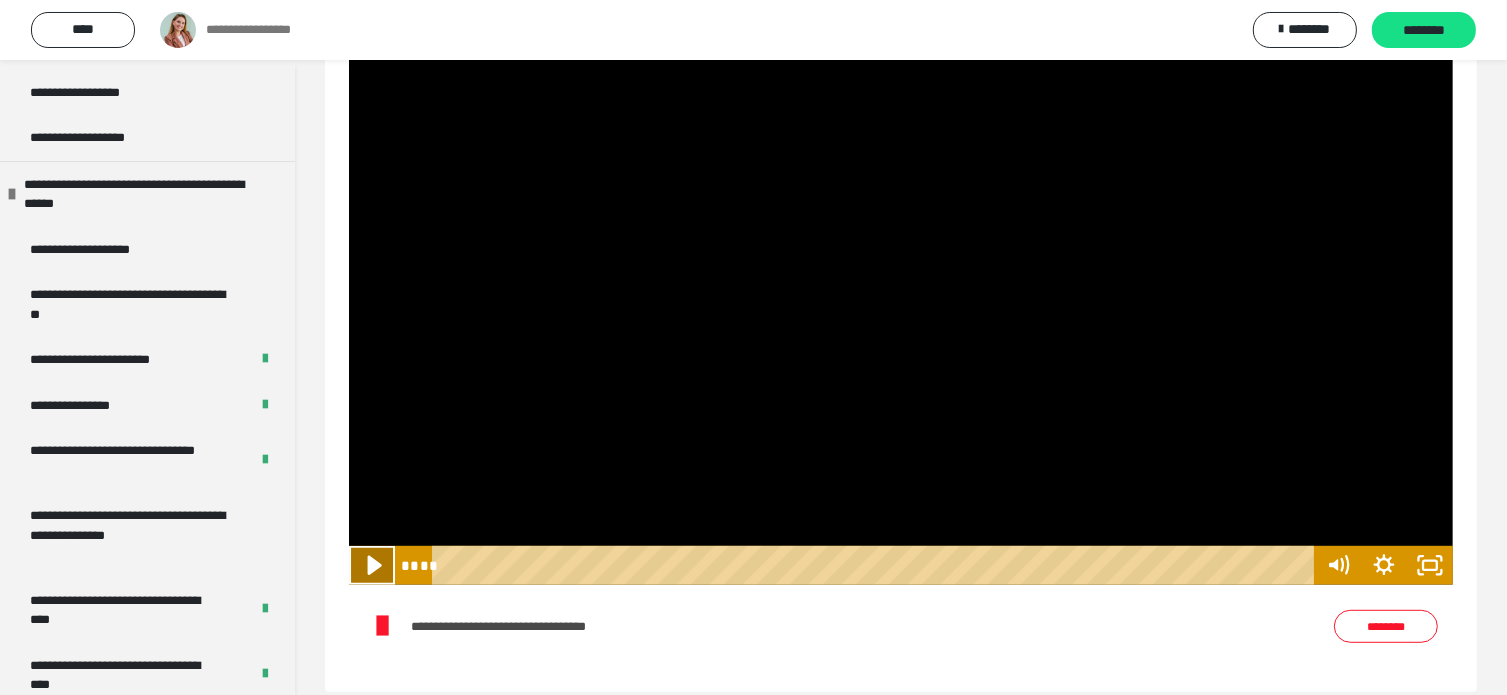 click 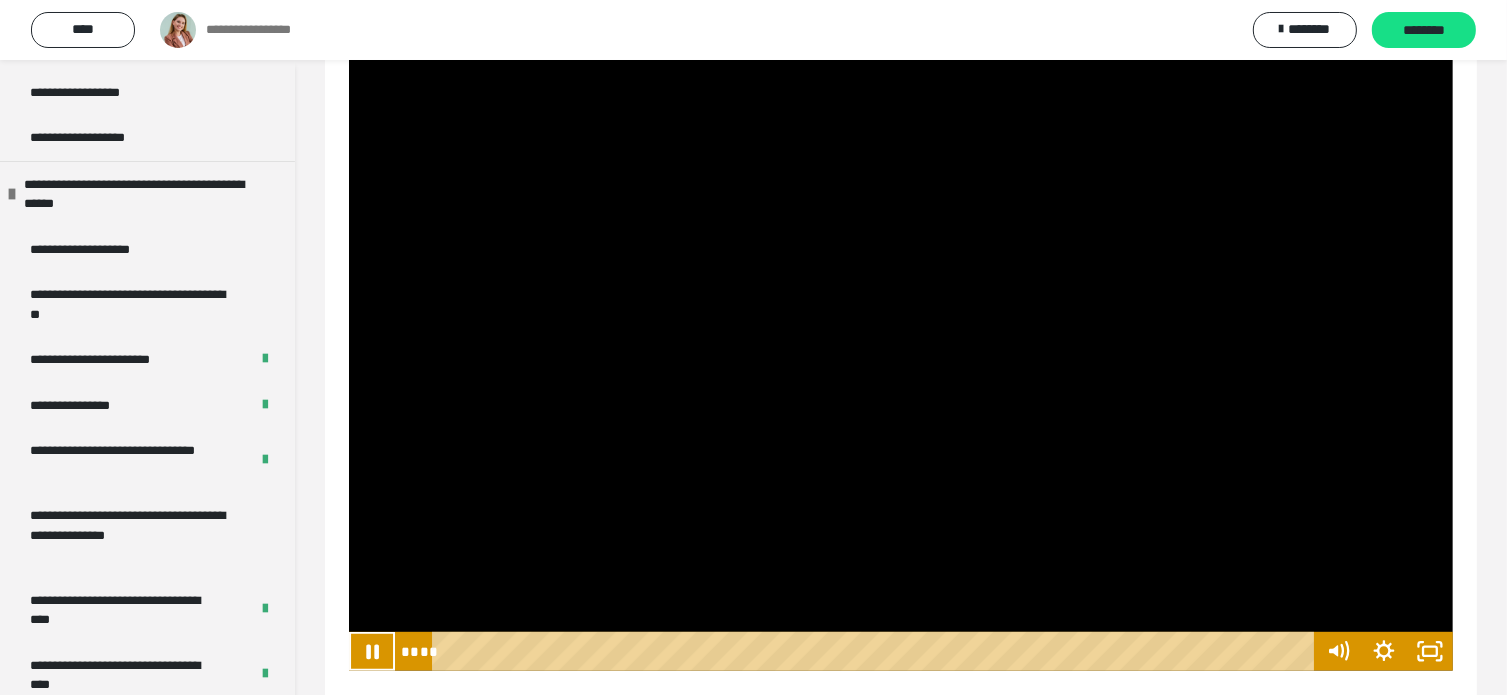scroll, scrollTop: 1000, scrollLeft: 0, axis: vertical 